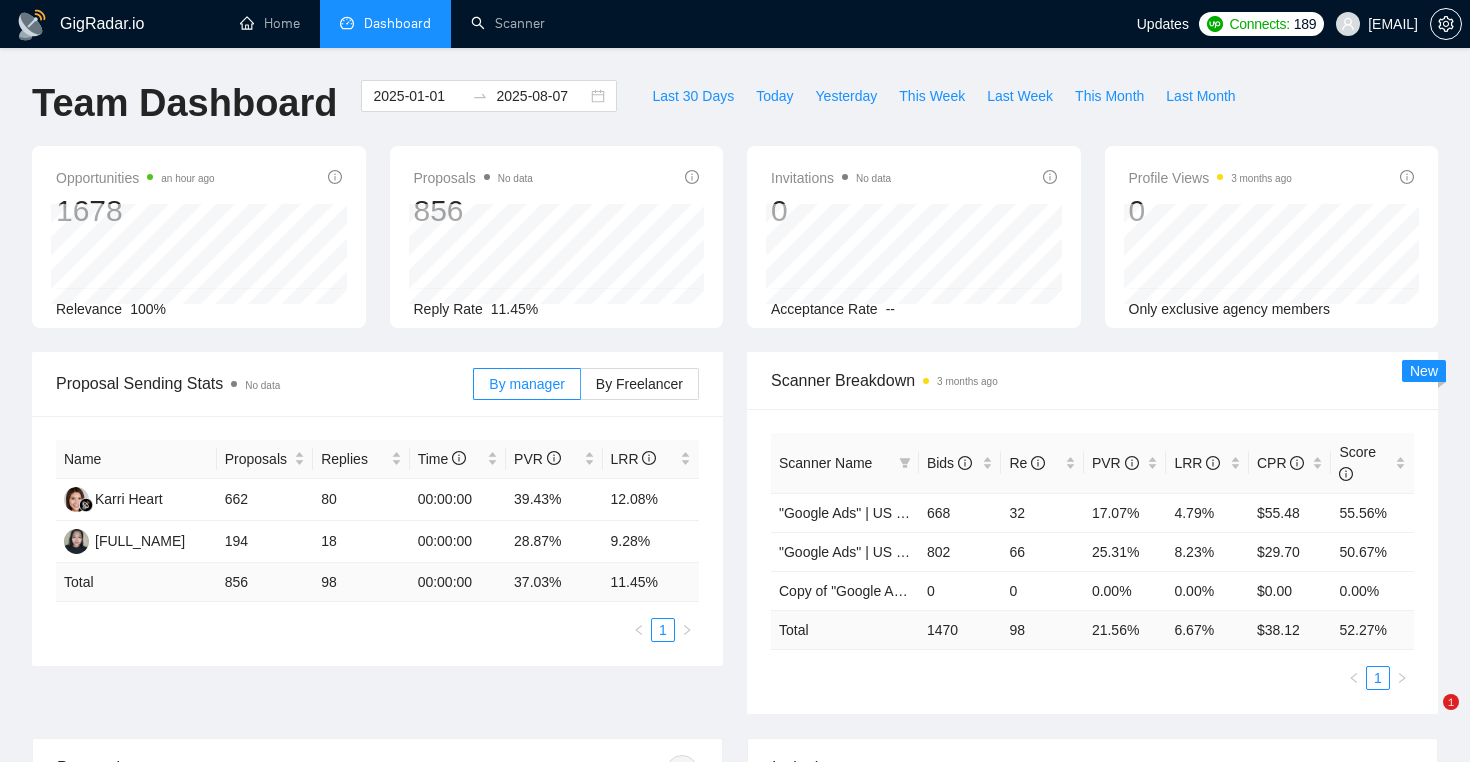 scroll, scrollTop: 18, scrollLeft: 0, axis: vertical 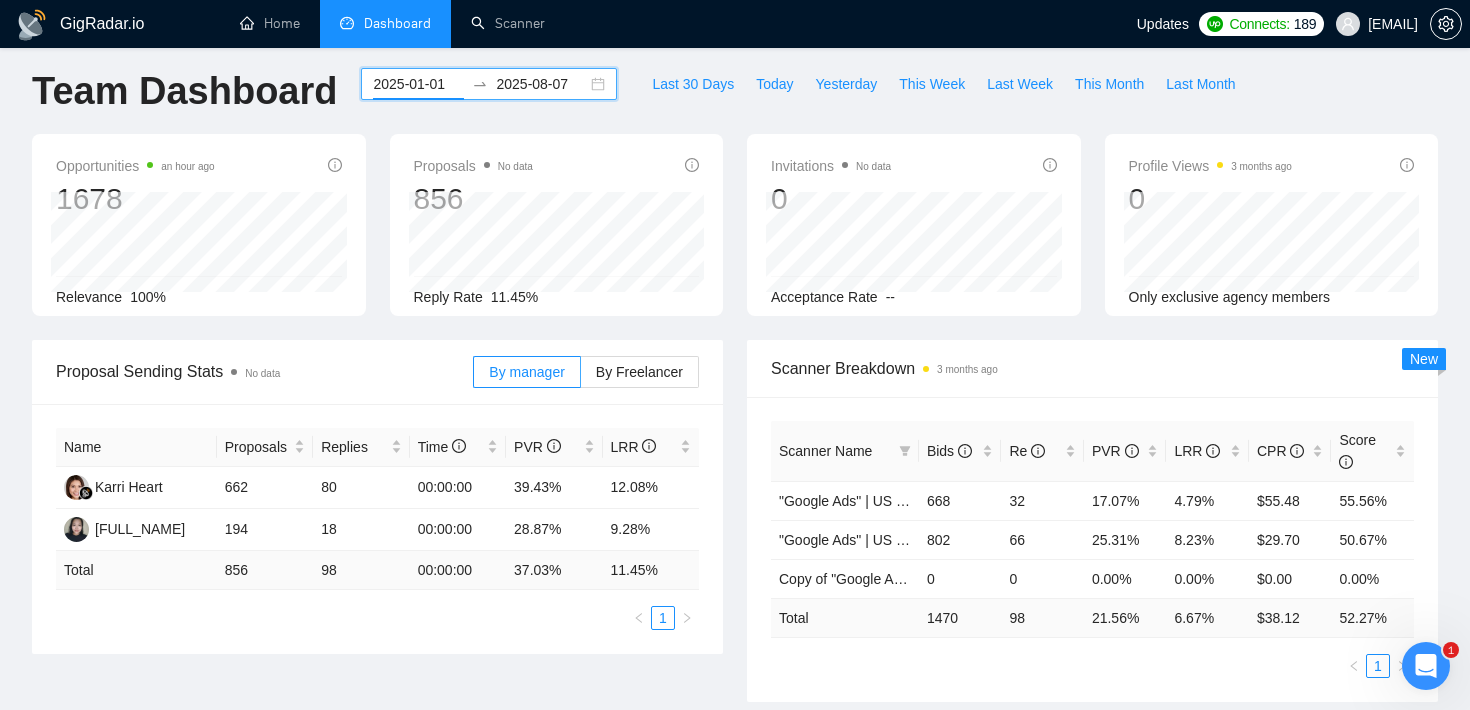 click on "2025-01-01" at bounding box center (418, 84) 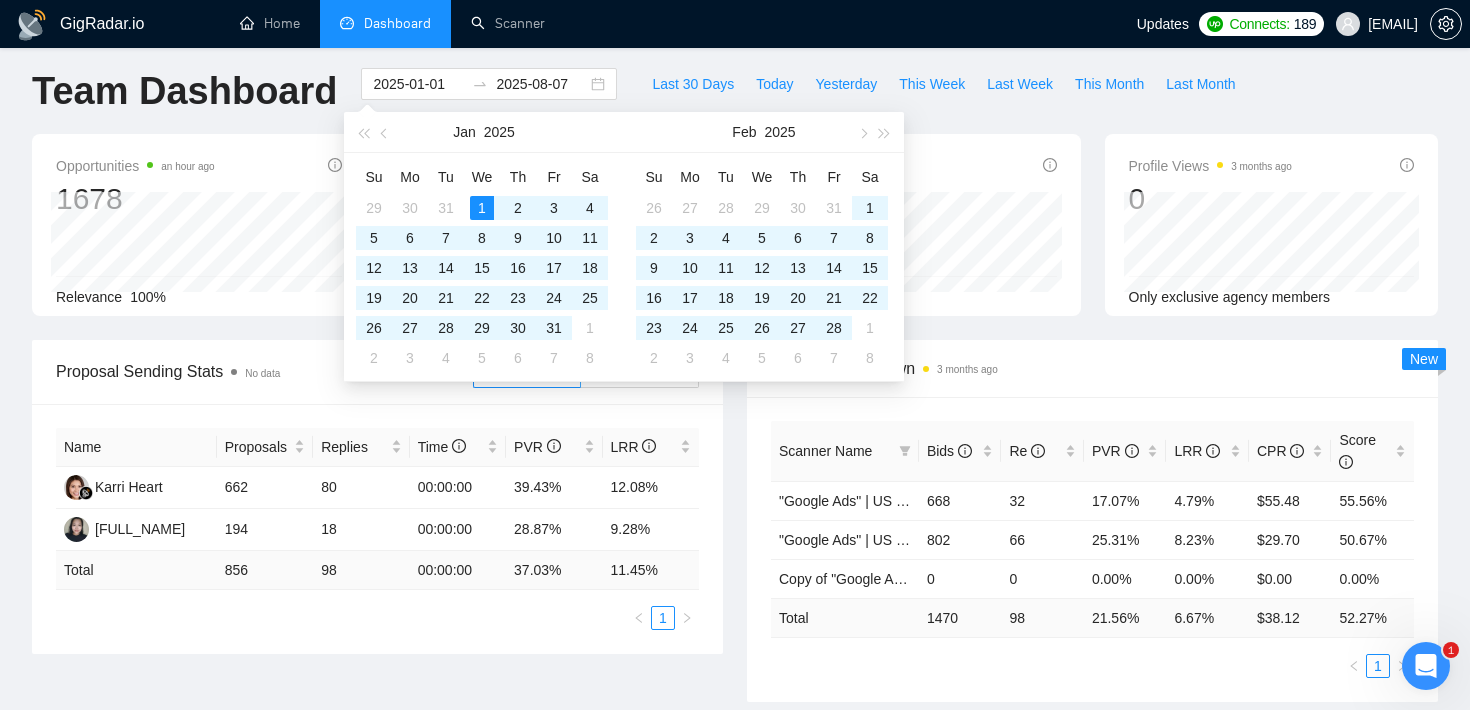 click on "GigRadar.io Home Dashboard Scanner Updates  Connects: 189 nick@pixelocity.com Team Dashboard 2025-01-01 2025-08-07 Last 30 Days Today Yesterday This Week Last Week This Month Last Month Opportunities an hour ago 1678   Relevance 100% Proposals No data 856   2025-04-29
Sent 8 Reply Rate 11.45% Invitations No data 0   Acceptance Rate -- Profile Views 3 months ago 0   Only exclusive agency members Proposal Sending Stats No data By manager By Freelancer Name Proposals Replies Time   PVR   LRR   Karri Heart 662 80 00:00:00 39.43% 12.08% Adinda Widyanti 194 18 00:00:00 28.87% 9.28% Total 856 98 00:00:00 37.03 % 11.45 % 1 Scanner Breakdown 3 months ago Scanner Name Bids   Re   PVR   LRR   CPR   Score   "Google Ads" | US & WW | Expert 668 32 17.07% 4.79% $55.48 55.56% "Google Ads" | US & US Only | Expert 802 66 25.31% 8.23% $29.70 50.67% Copy of "Google Ads" | US & US Only | Expert 0 0 0.00% 0.00% $0.00 0.00% Total 1470 98 21.56 % 6.67 % $ 38.12 52.27 % 1 New Proposals No data Date Title Manager Status" at bounding box center (735, 836) 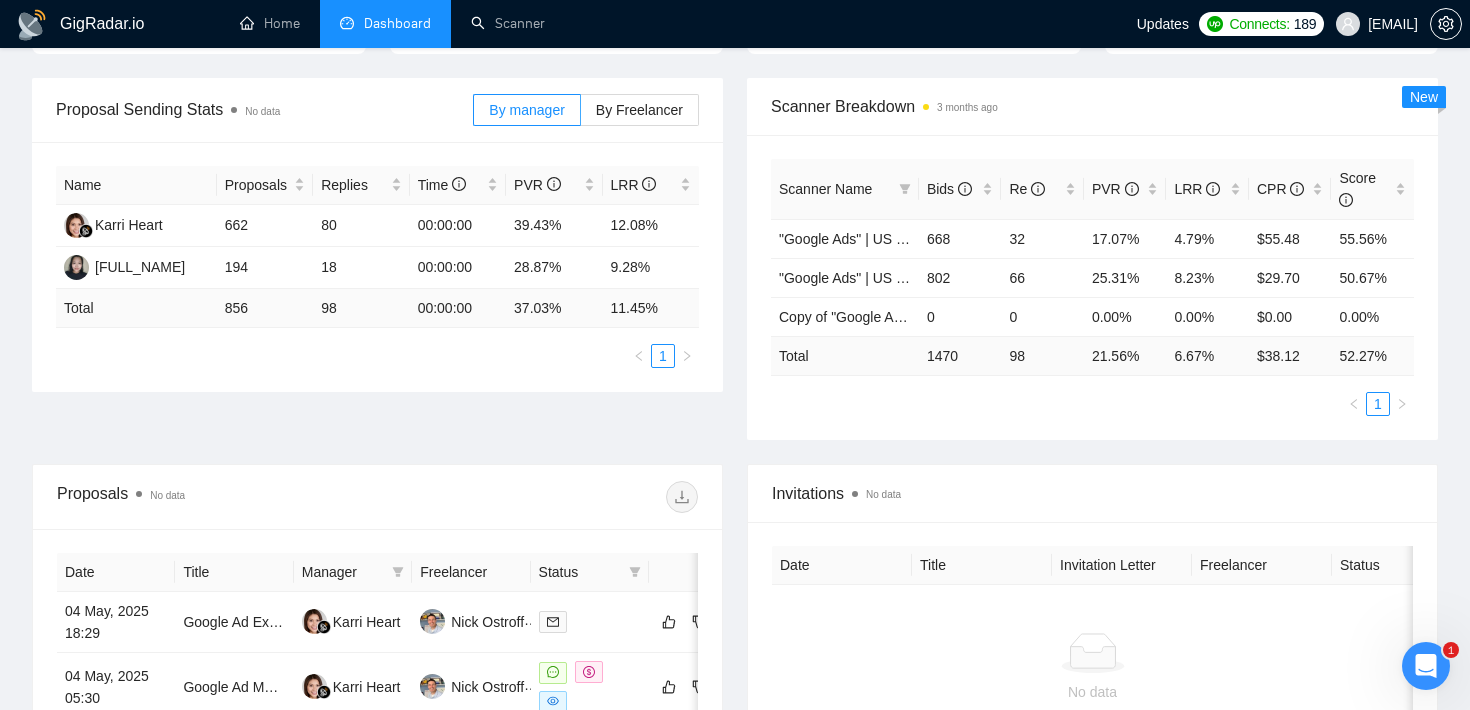 scroll, scrollTop: 0, scrollLeft: 0, axis: both 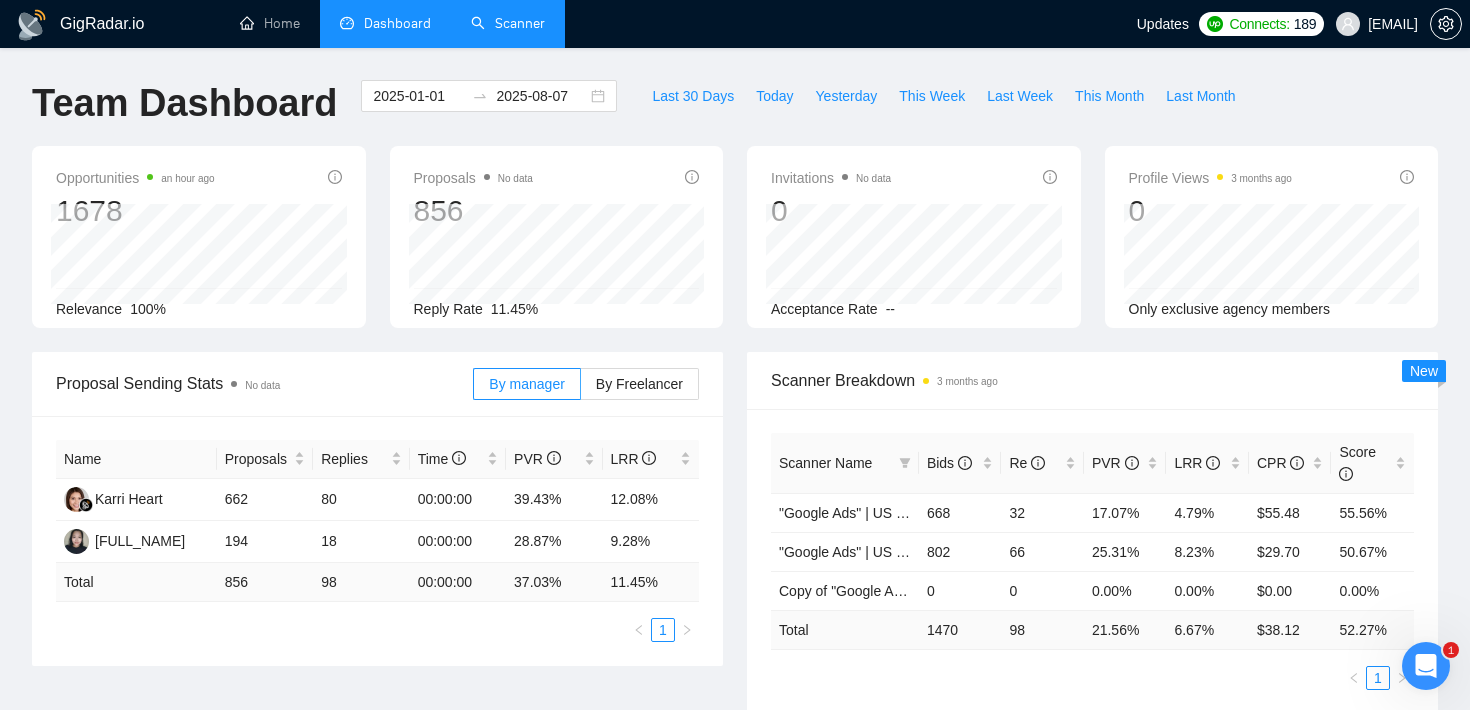 click on "Scanner" at bounding box center (508, 23) 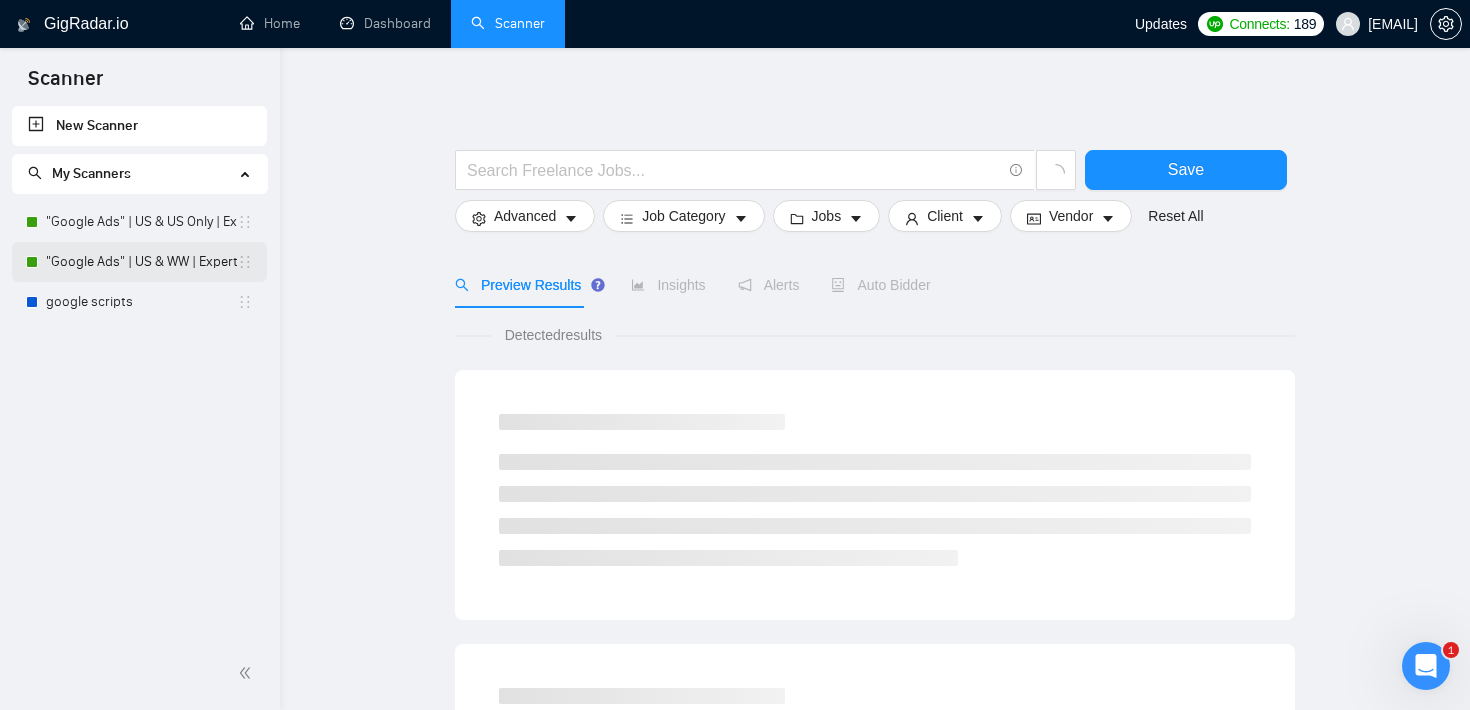 click on ""Google Ads" | US & WW | Expert" at bounding box center (141, 262) 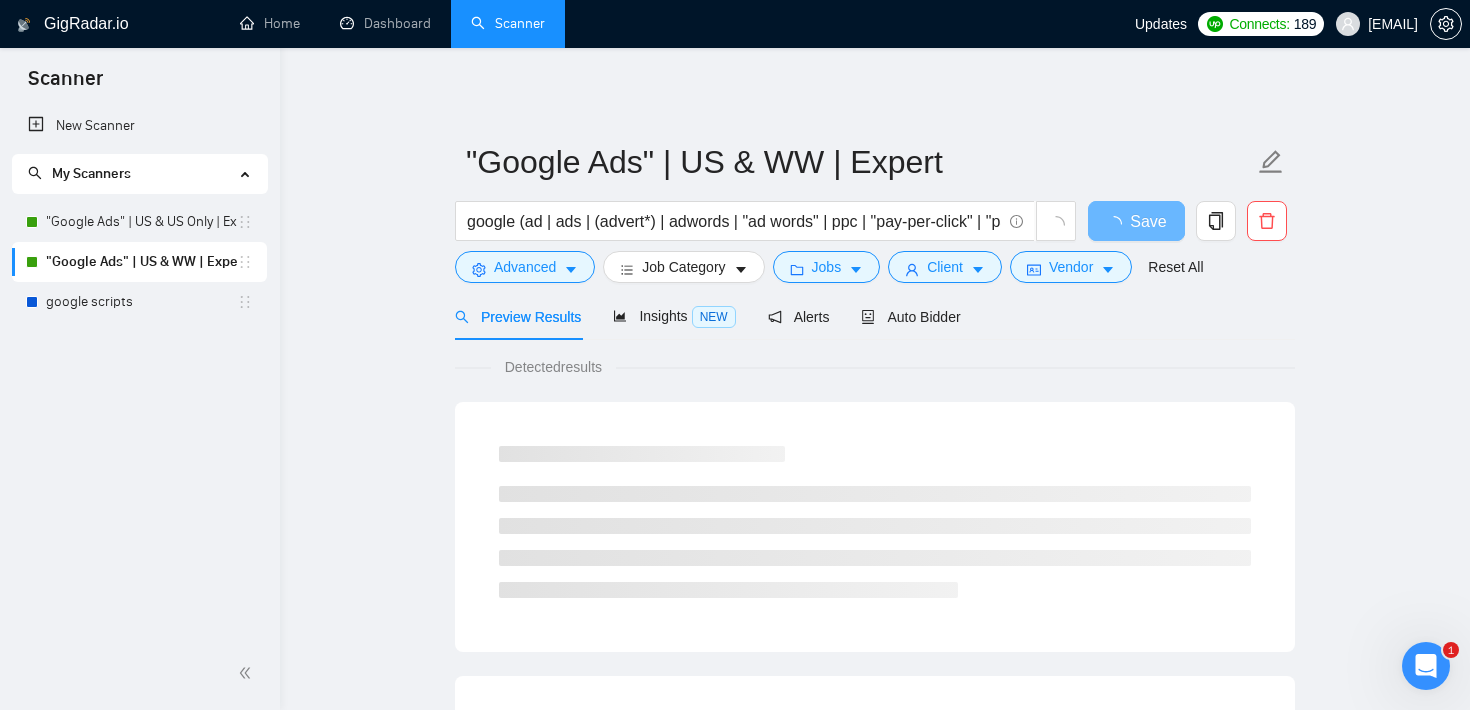 click on ""Google Ads" | US & WW | Expert google (ad | ads | (advert*) | adwords | "ad words" | ppc | "pay-per-click" | "pay per click") Save Advanced   Job Category   Jobs   Client   Vendor   Reset All Preview Results Insights NEW Alerts Auto Bidder Detected   results" at bounding box center [875, 914] 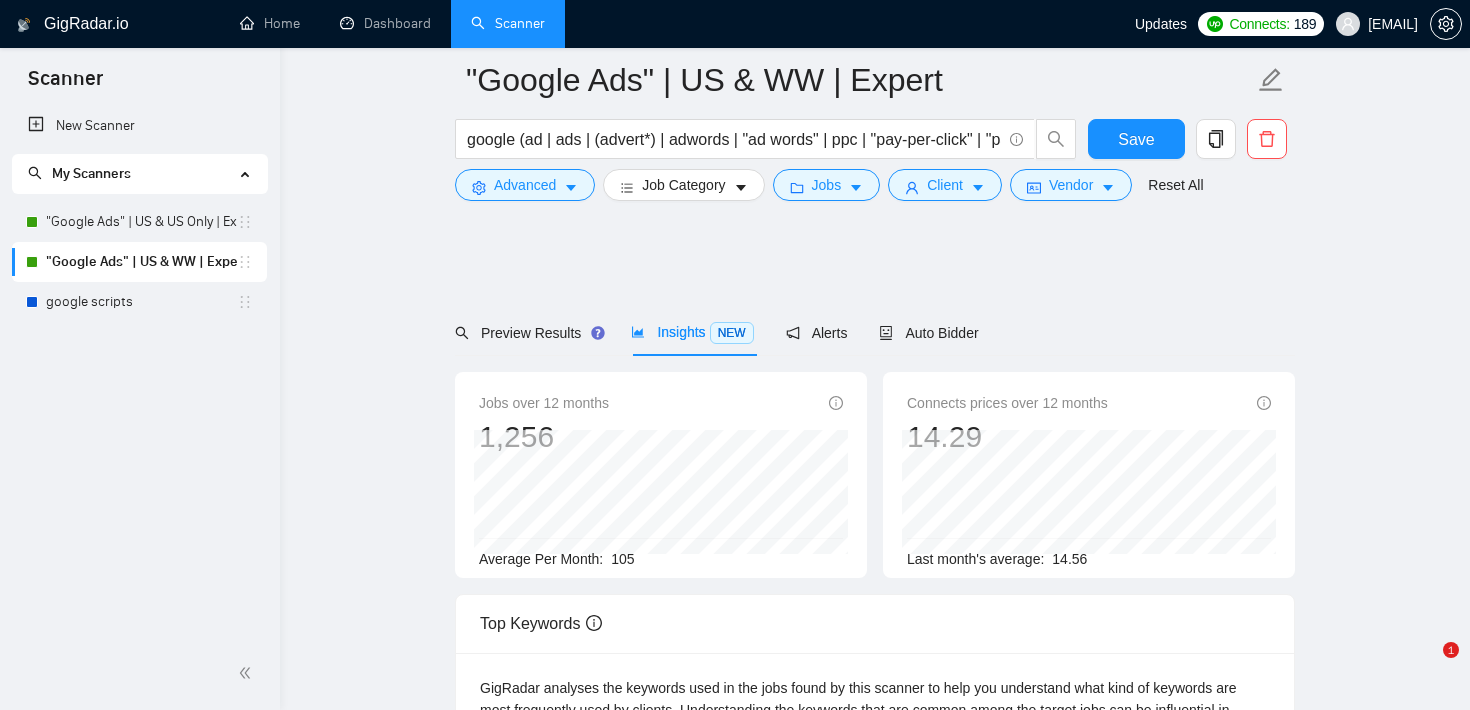 scroll, scrollTop: 409, scrollLeft: 0, axis: vertical 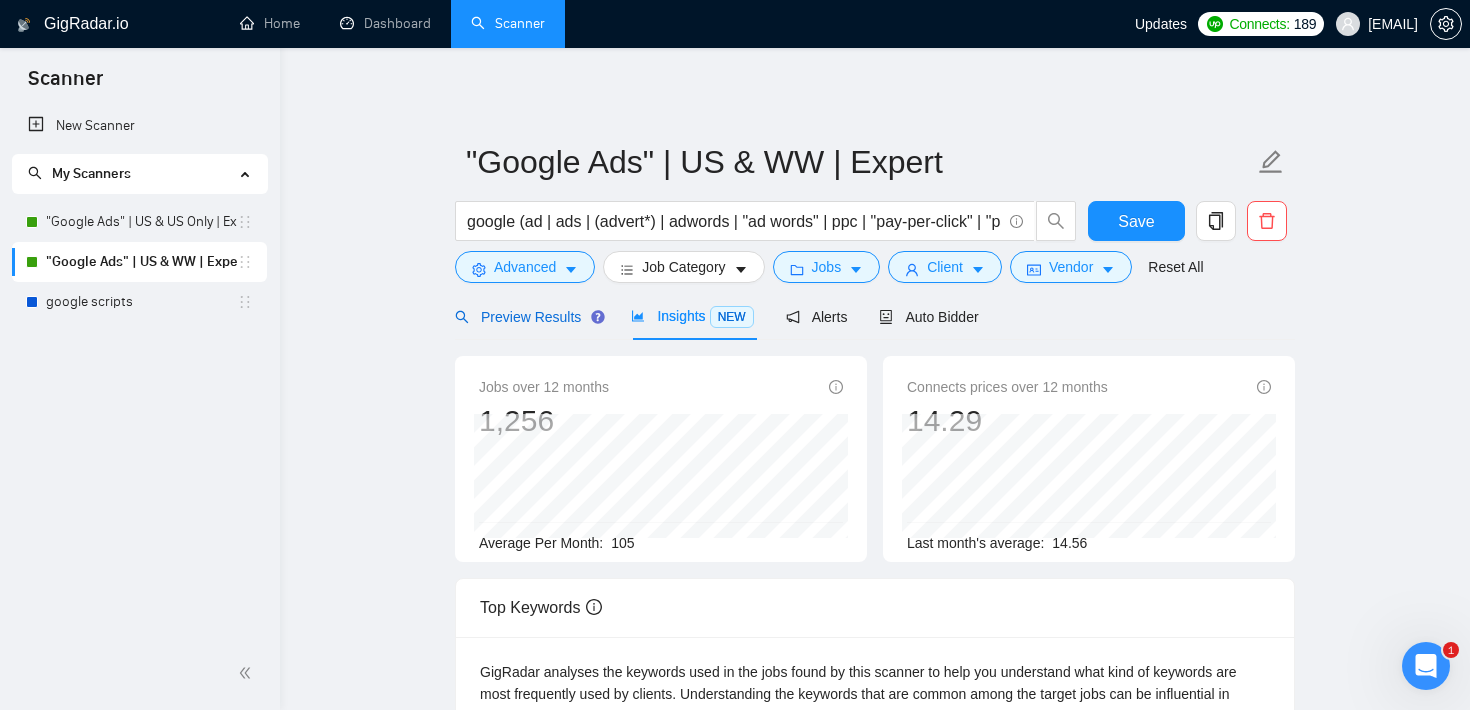 click on "Preview Results" at bounding box center [527, 317] 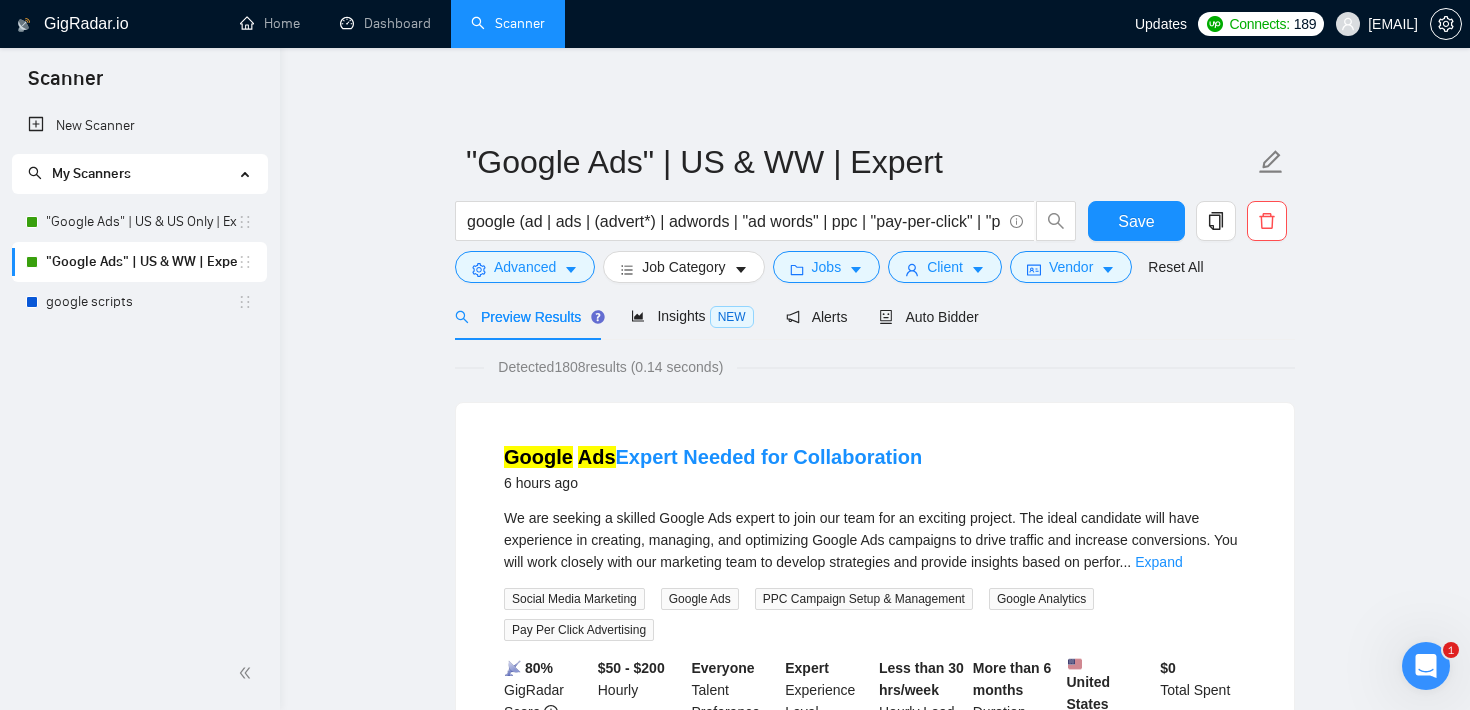 click on ""Google Ads" | US & WW | Expert google (ad | ads | (advert*) | adwords | "ad words" | ppc | "pay-per-click" | "pay per click") Save Advanced   Job Category   Jobs   Client   Vendor   Reset All Preview Results Insights NEW Alerts Auto Bidder Detected   1808  results   (0.14 seconds) Google   Ads  Expert Needed for Collaboration 6 hours ago We are seeking a skilled Google Ads expert to join our team for an exciting project. The ideal candidate will have experience in creating, managing, and optimizing Google Ads campaigns to drive traffic and increase conversions. You will work closely with our marketing team to develop strategies and provide insights based on perfor ... Expand Social Media Marketing Google Ads PPC Campaign Setup & Management Google Analytics Pay Per Click Advertising 📡   80% GigRadar Score   $50 - $200 Hourly Everyone Talent Preference Expert Experience Level Less than 30 hrs/week Hourly Load More than 6 months Duration   United States Country $ 0 Total Spent $0.00 Avg Rate Paid - Verified" at bounding box center (875, 2619) 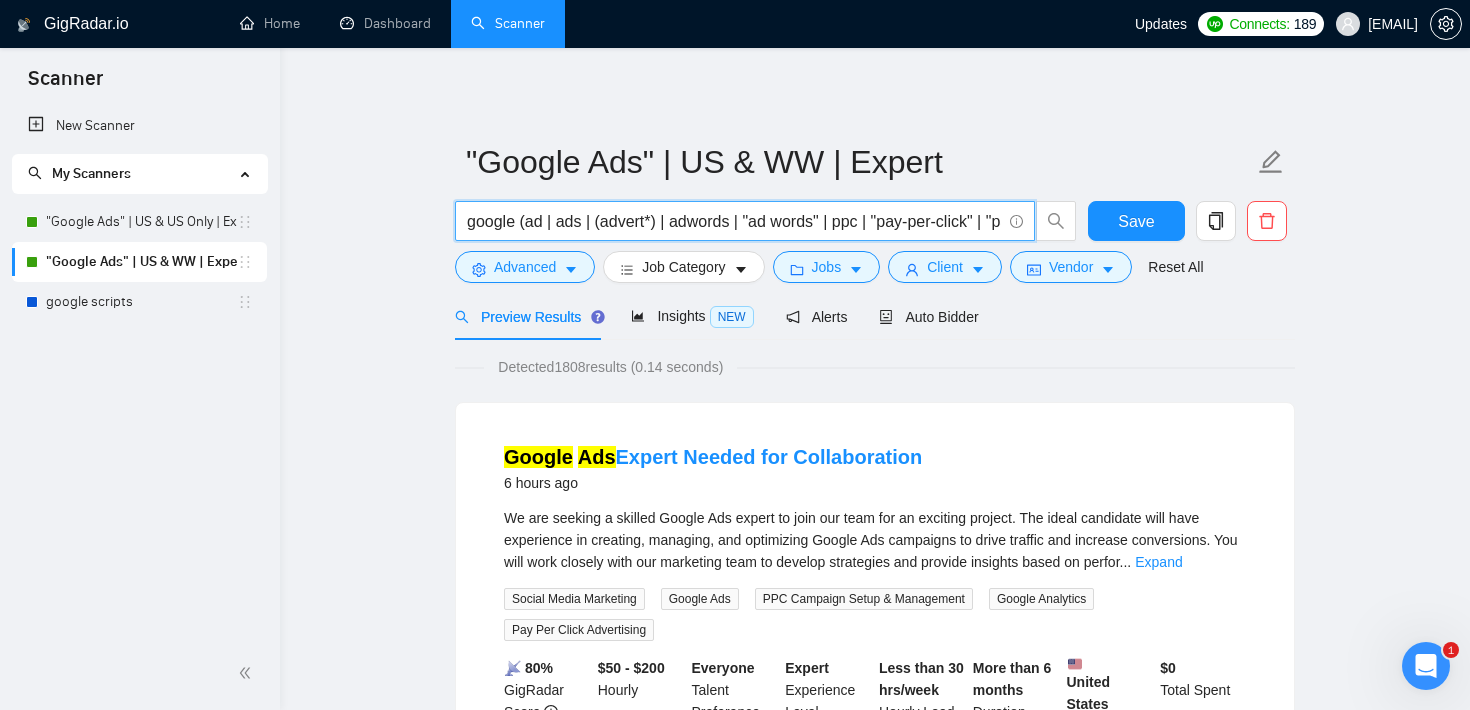 click on "google (ad | ads | (advert*) | adwords | "ad words" | ppc | "pay-per-click" | "pay per click")" at bounding box center [734, 221] 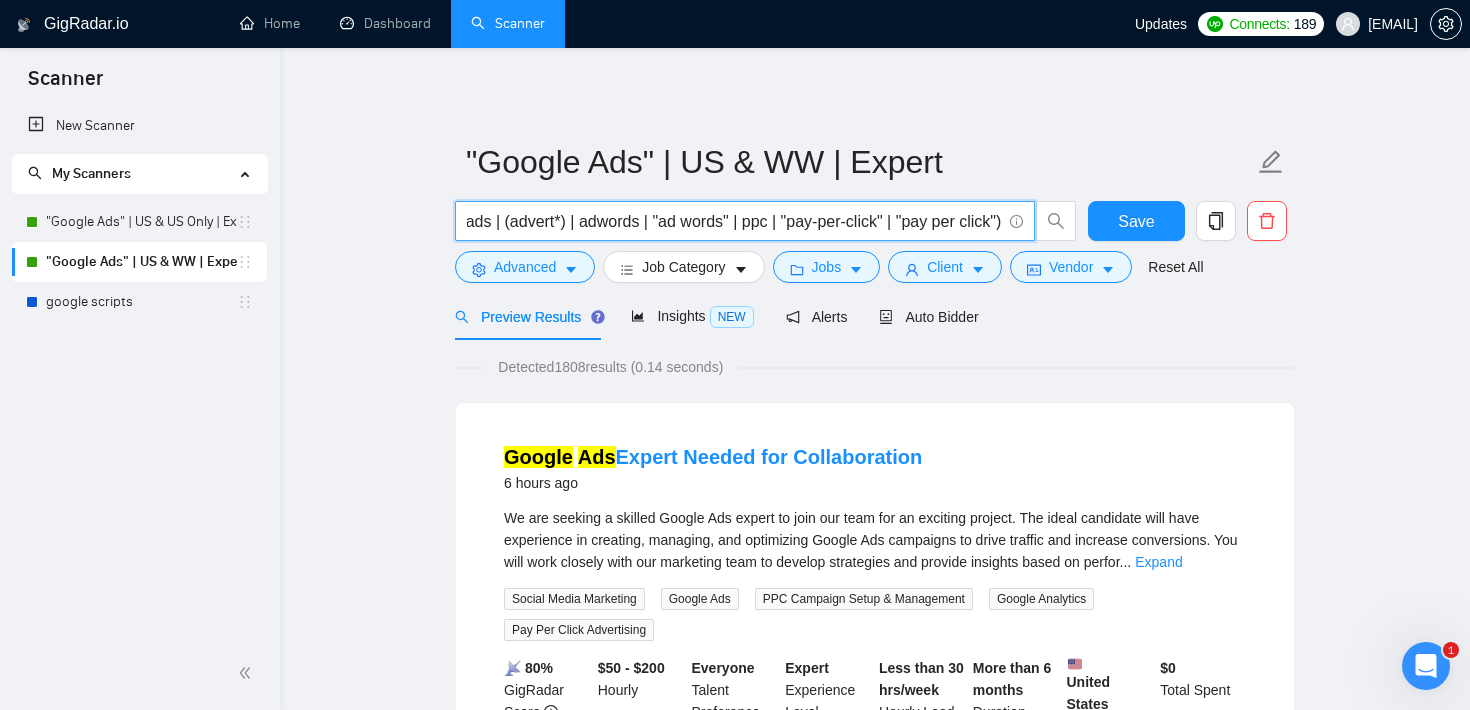 drag, startPoint x: 522, startPoint y: 220, endPoint x: 1026, endPoint y: 235, distance: 504.22318 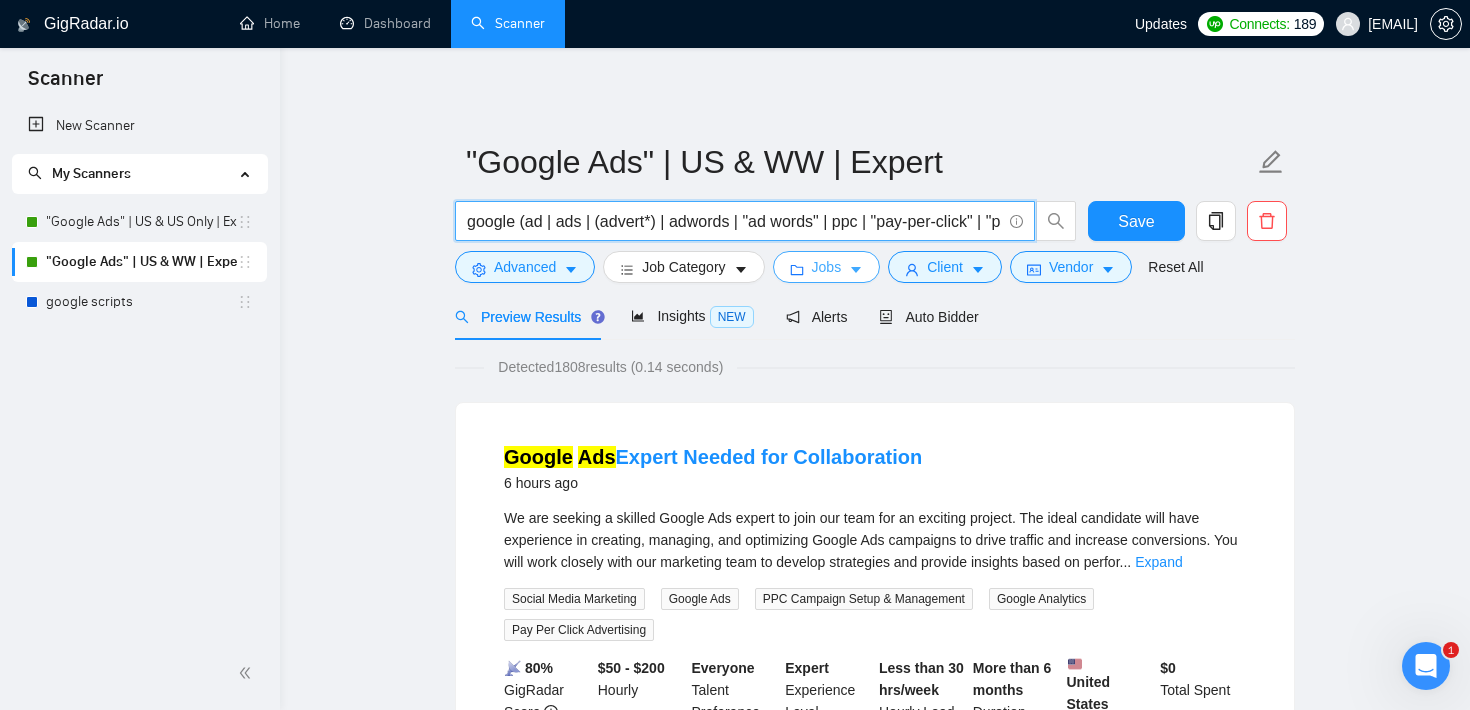 click on "Jobs" at bounding box center (827, 267) 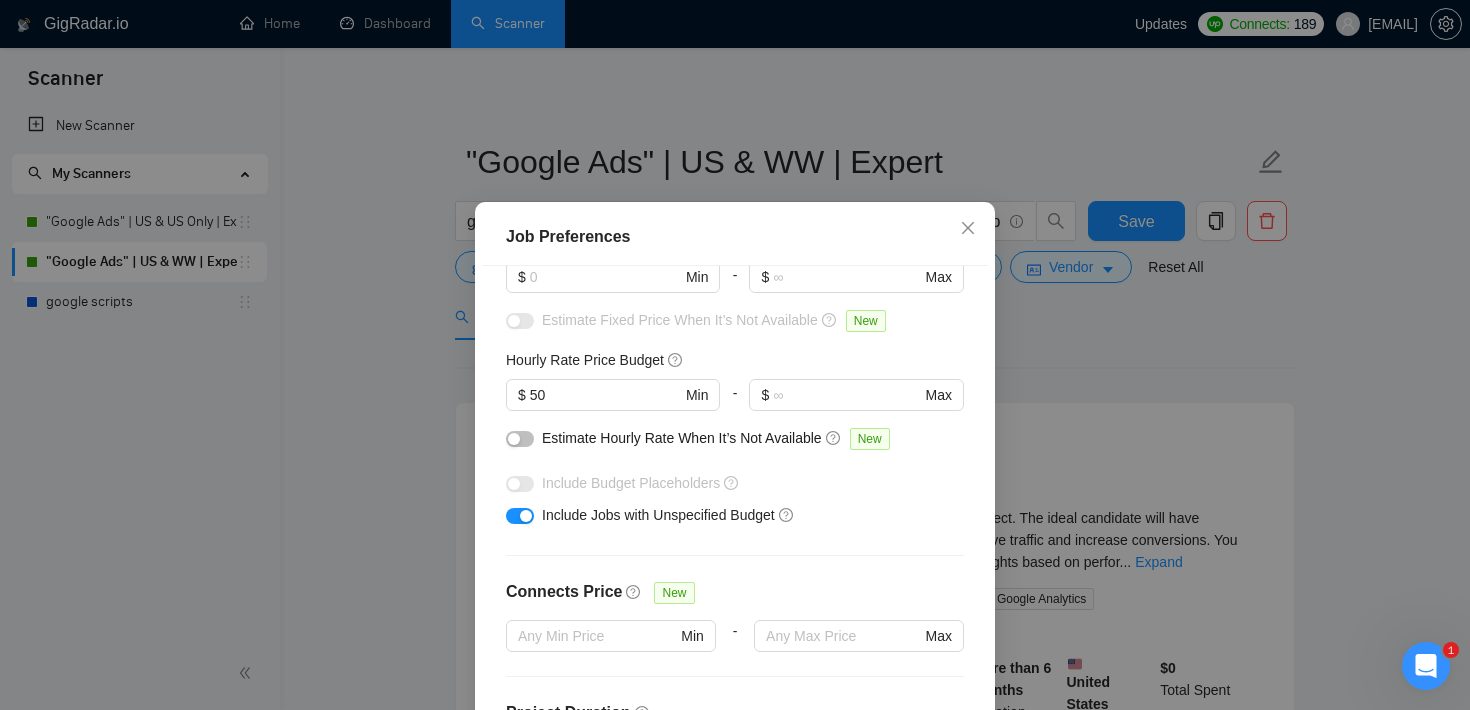 scroll, scrollTop: 319, scrollLeft: 0, axis: vertical 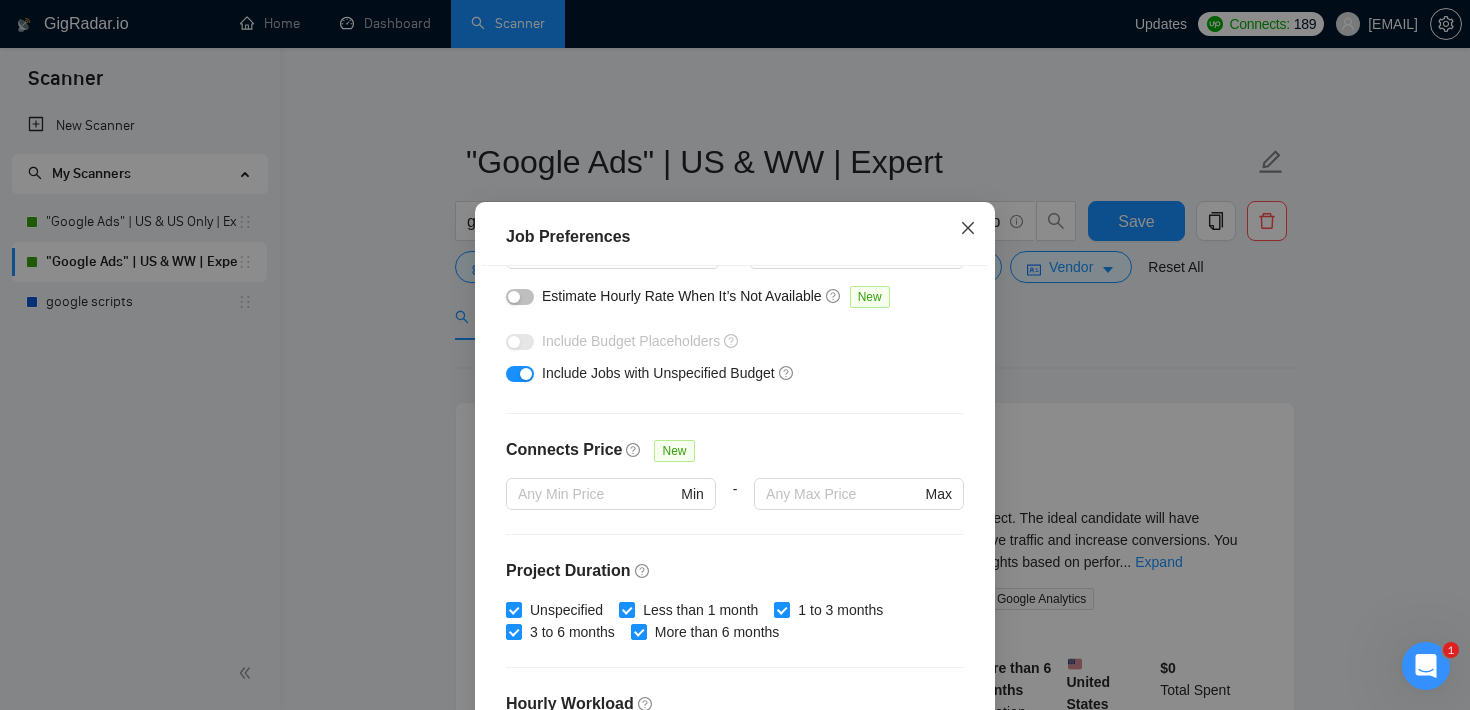click at bounding box center [968, 229] 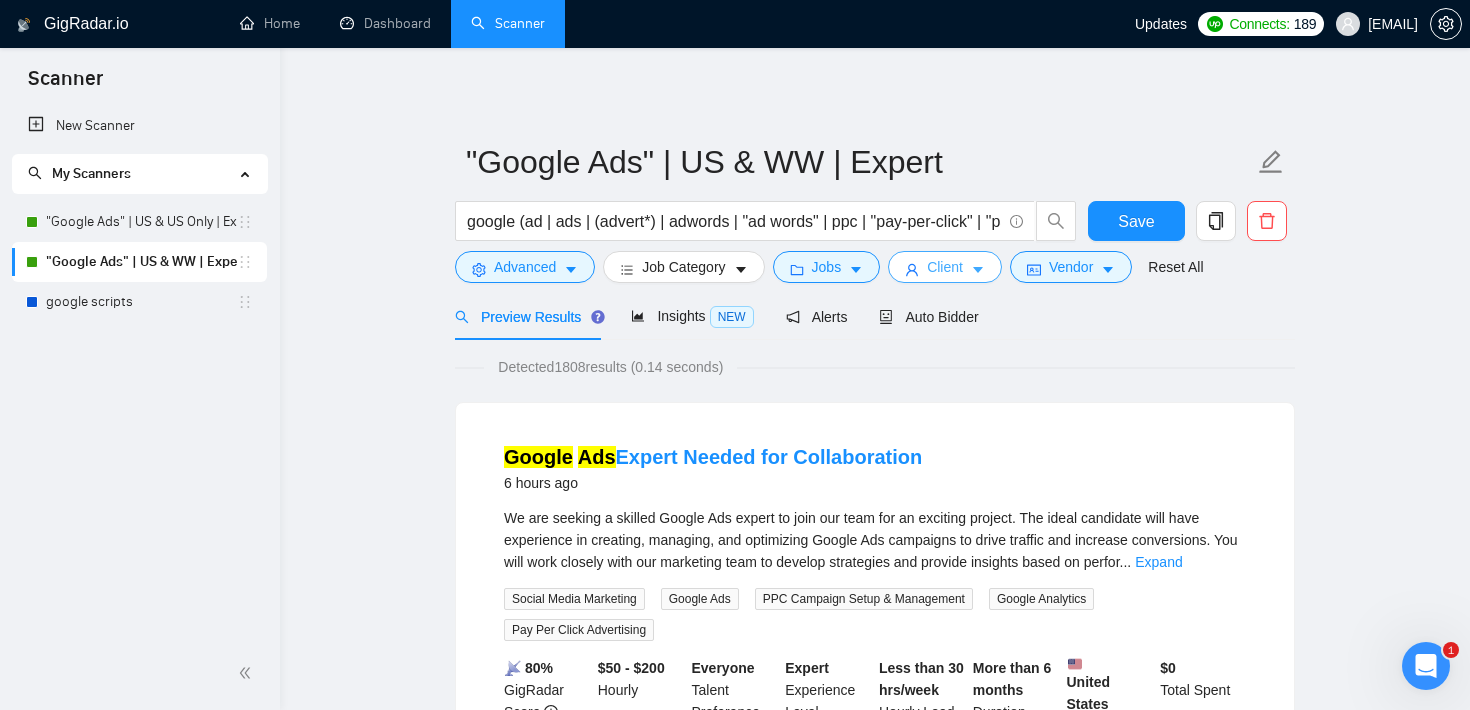 click on "Client" at bounding box center (945, 267) 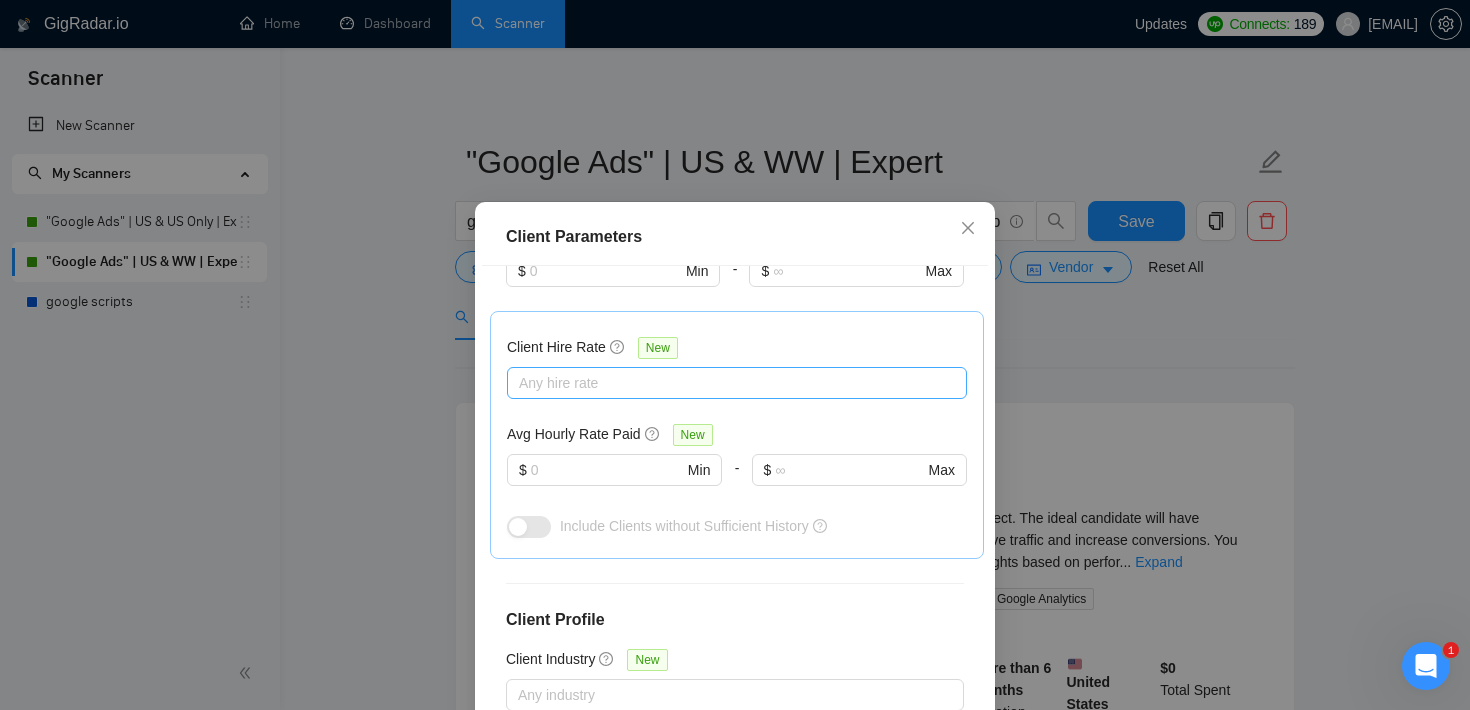 scroll, scrollTop: 583, scrollLeft: 0, axis: vertical 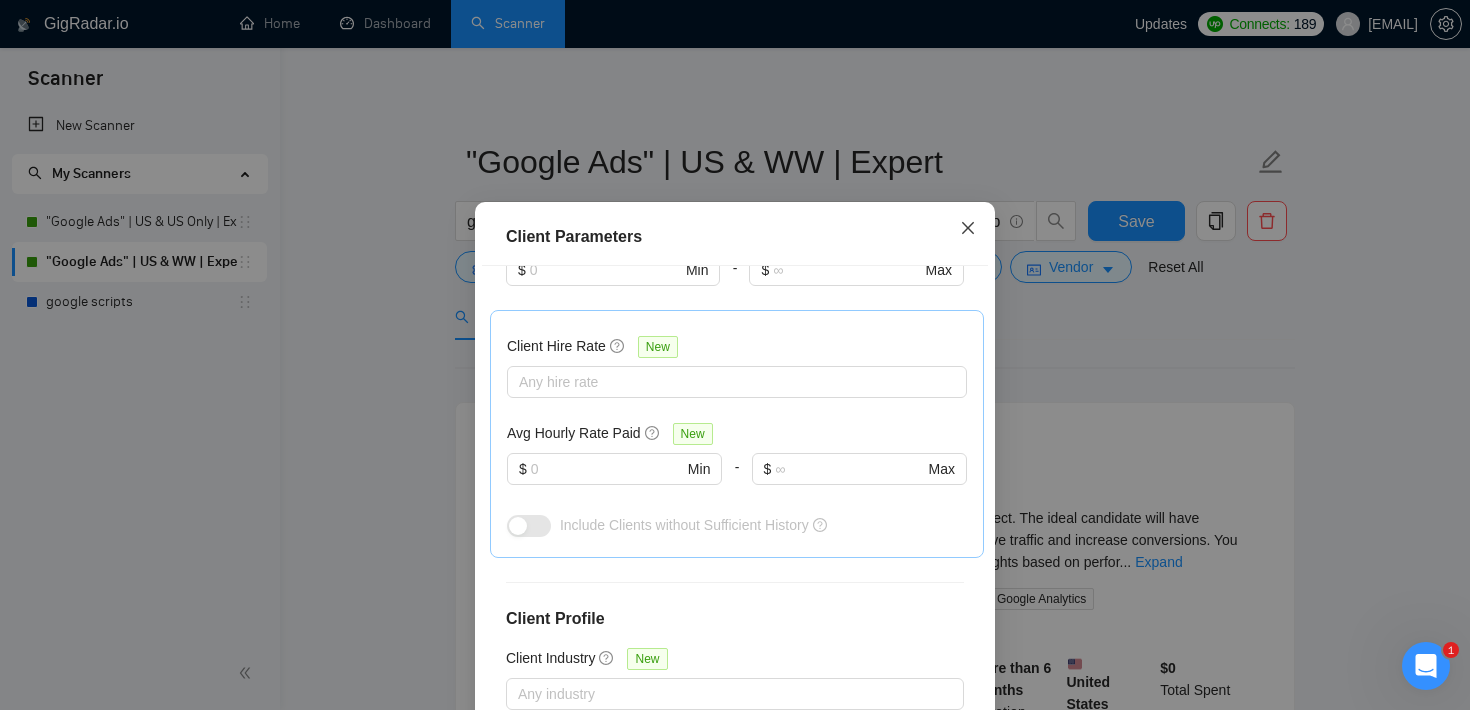 click at bounding box center (968, 229) 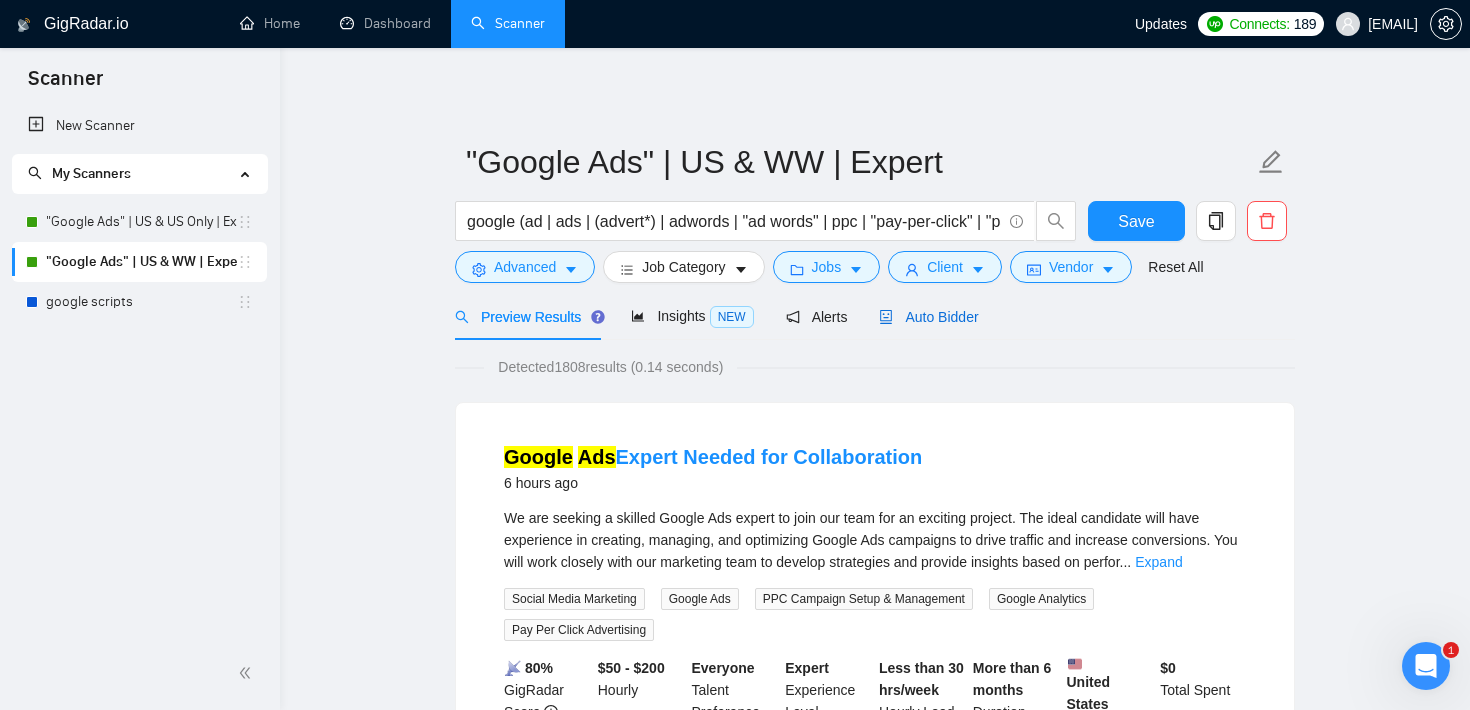 click on "Auto Bidder" at bounding box center (928, 317) 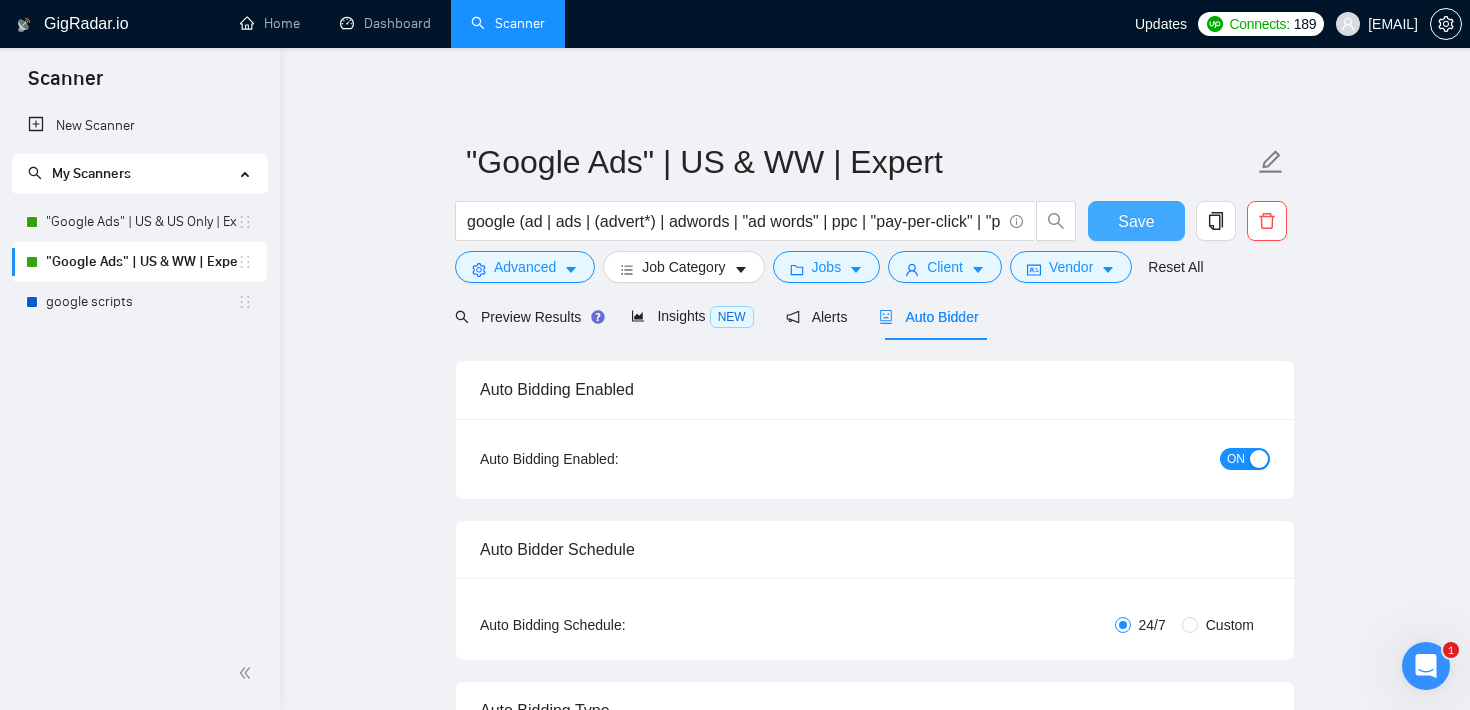 type 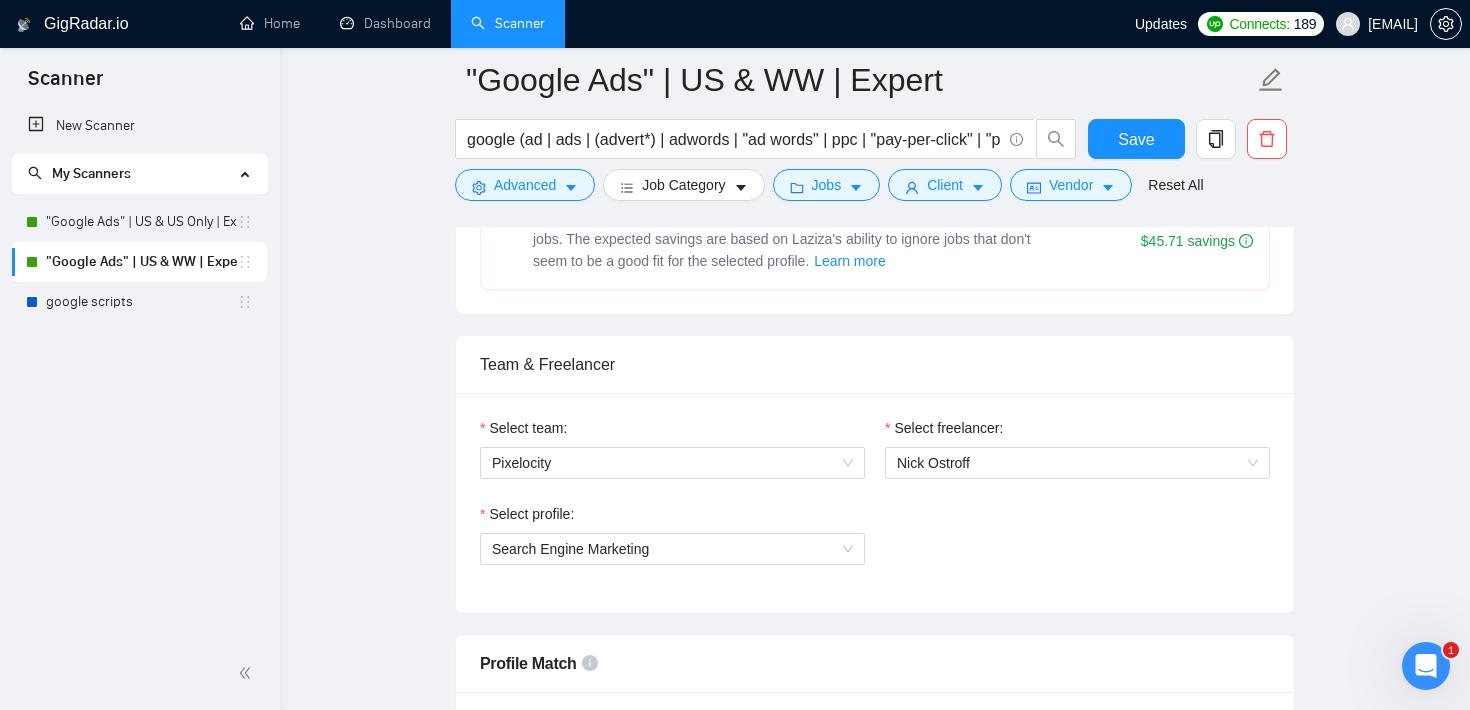 scroll, scrollTop: 957, scrollLeft: 0, axis: vertical 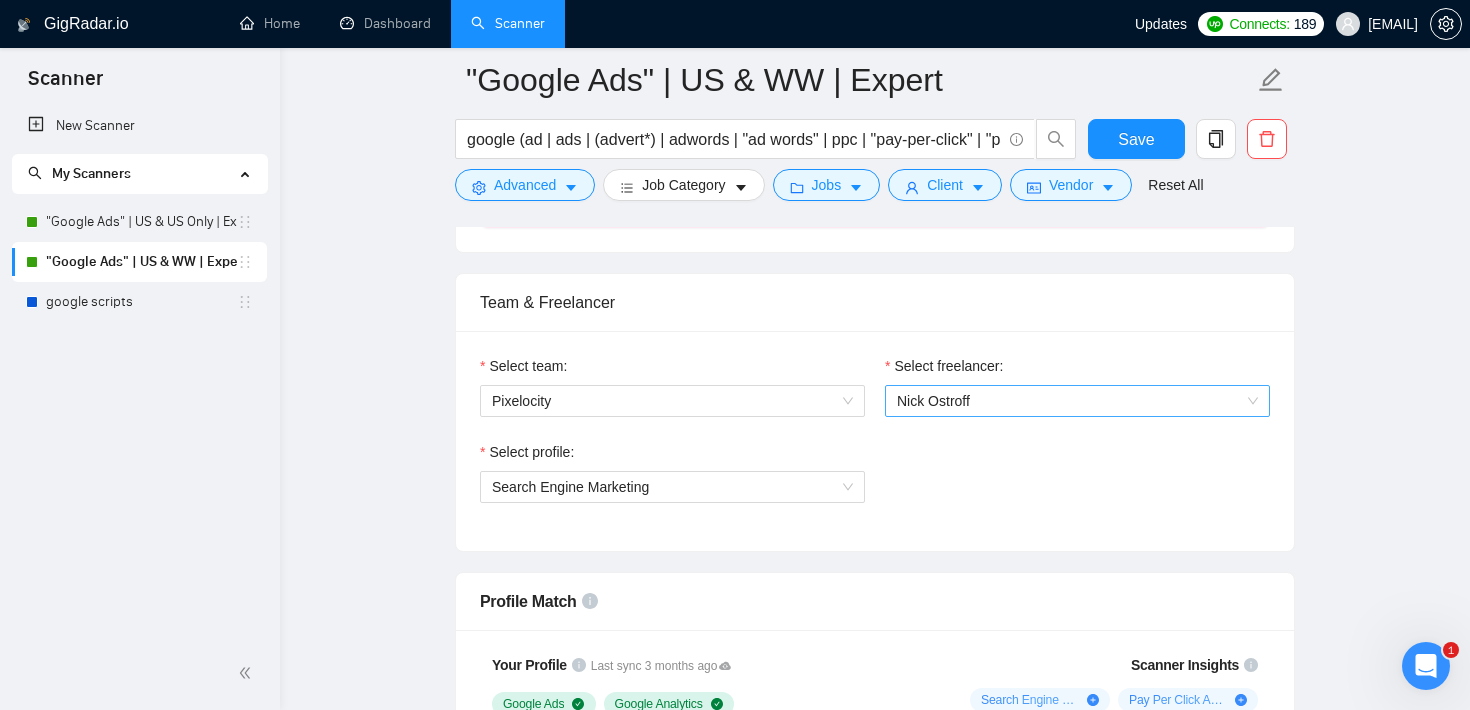click on "Nick Ostroff" at bounding box center (1077, 401) 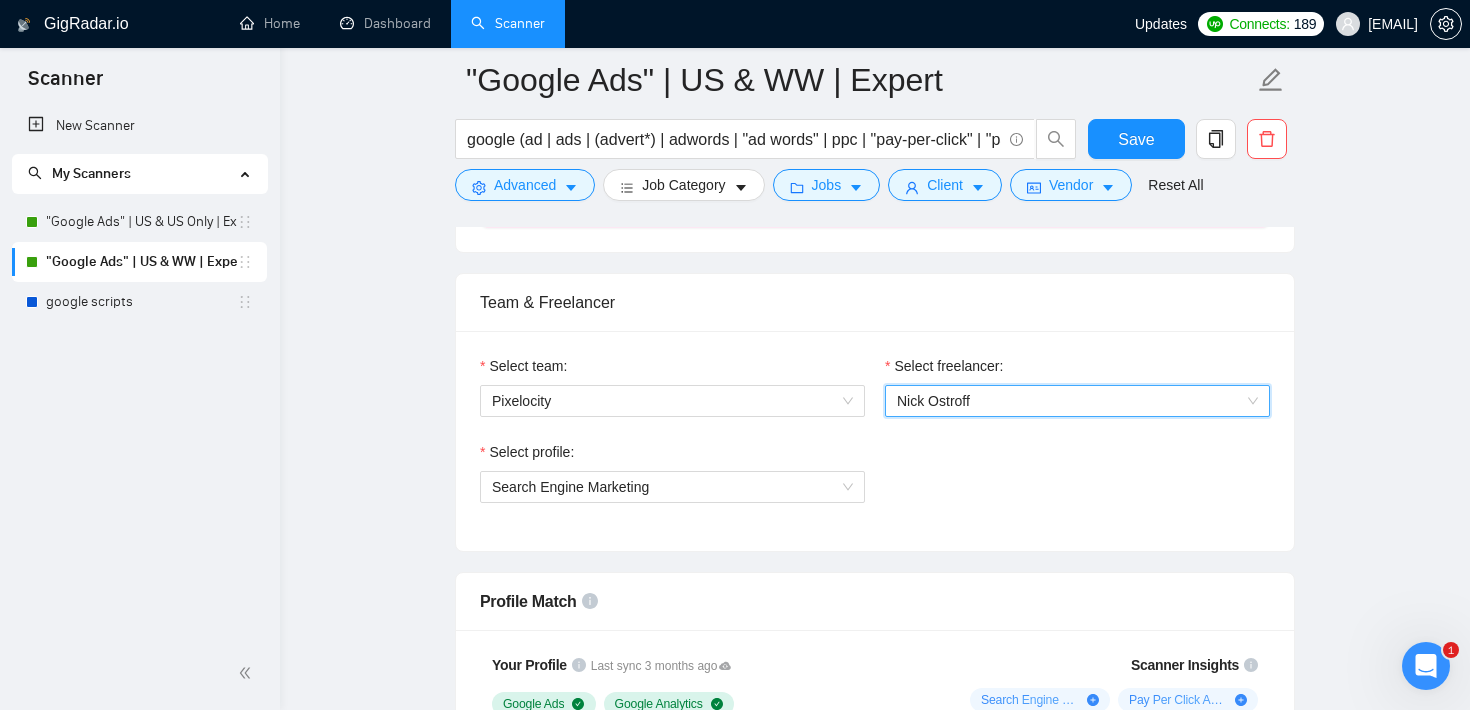 click on "Nick Ostroff" at bounding box center [1077, 401] 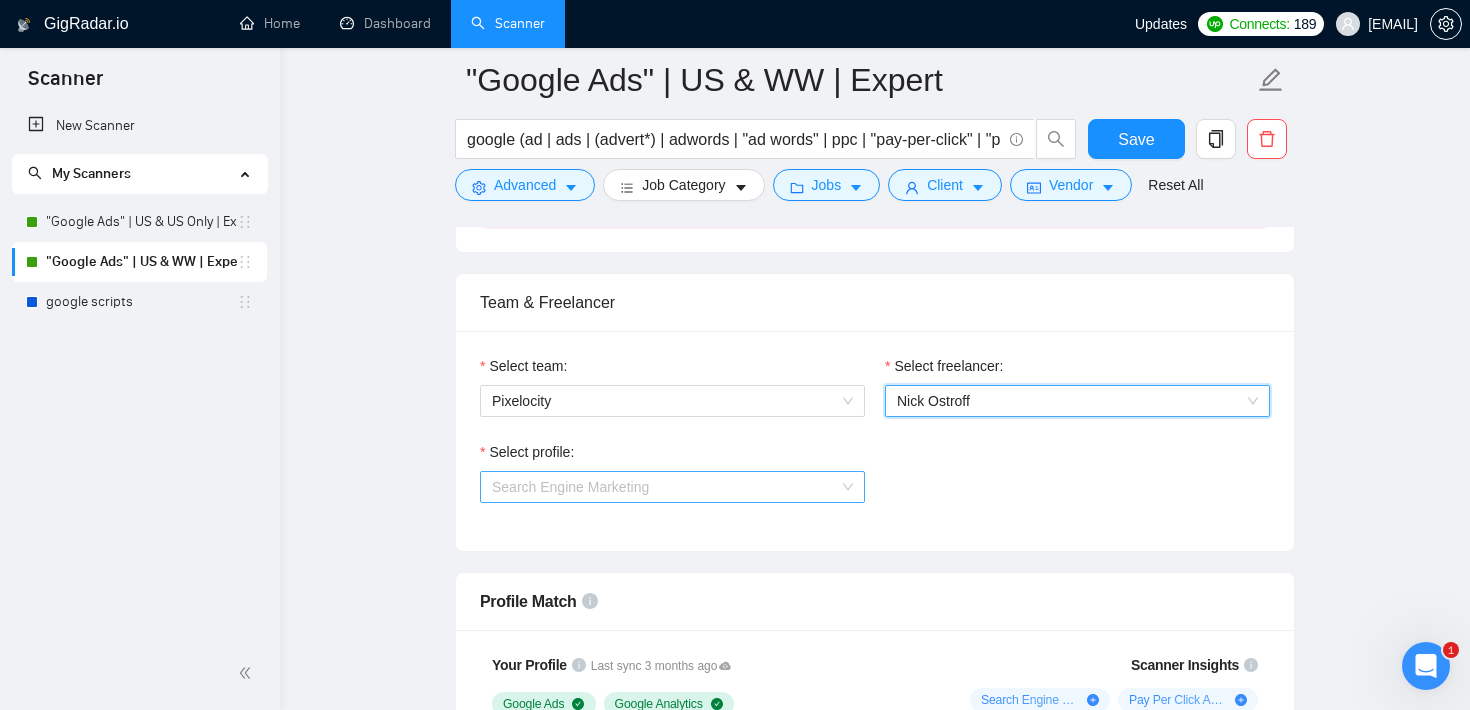 click on "Search Engine Marketing" at bounding box center (672, 487) 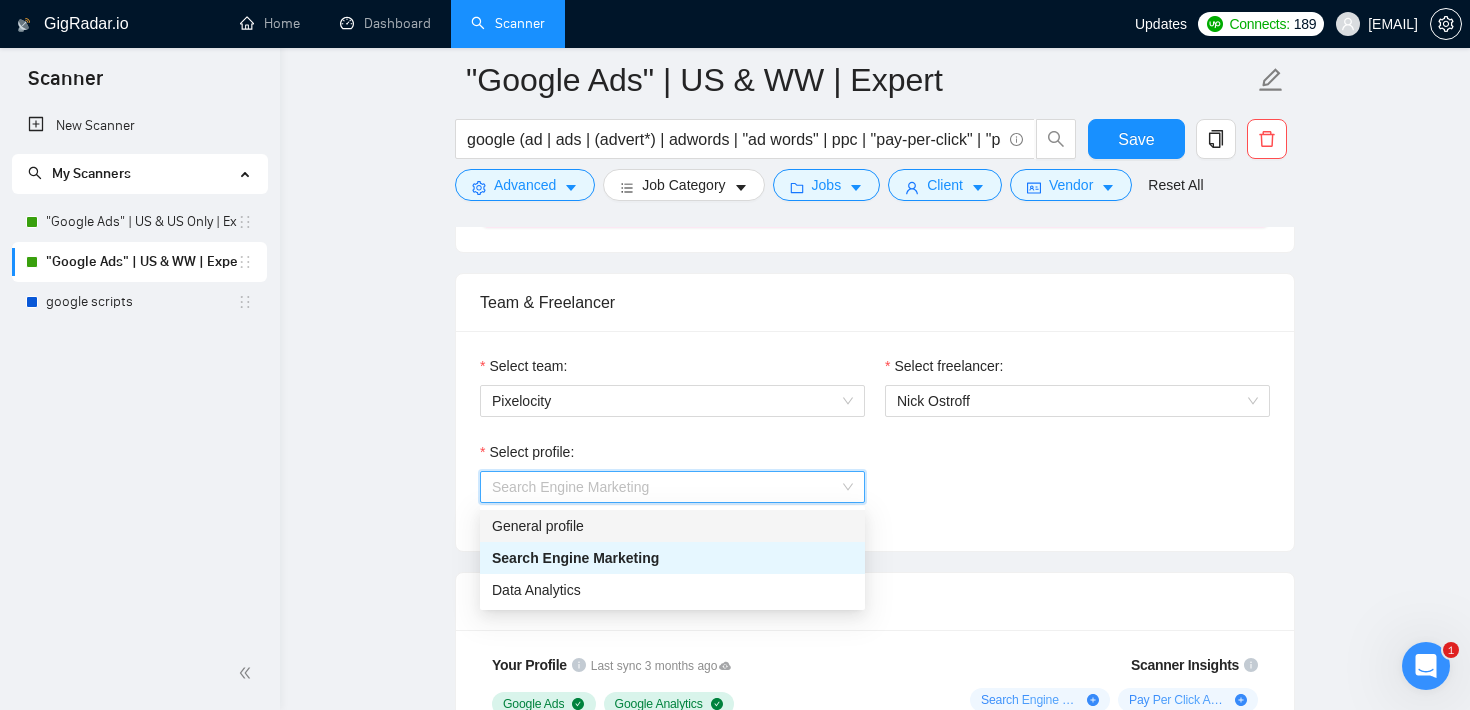 click on "Select team: Pixelocity" at bounding box center (672, 398) 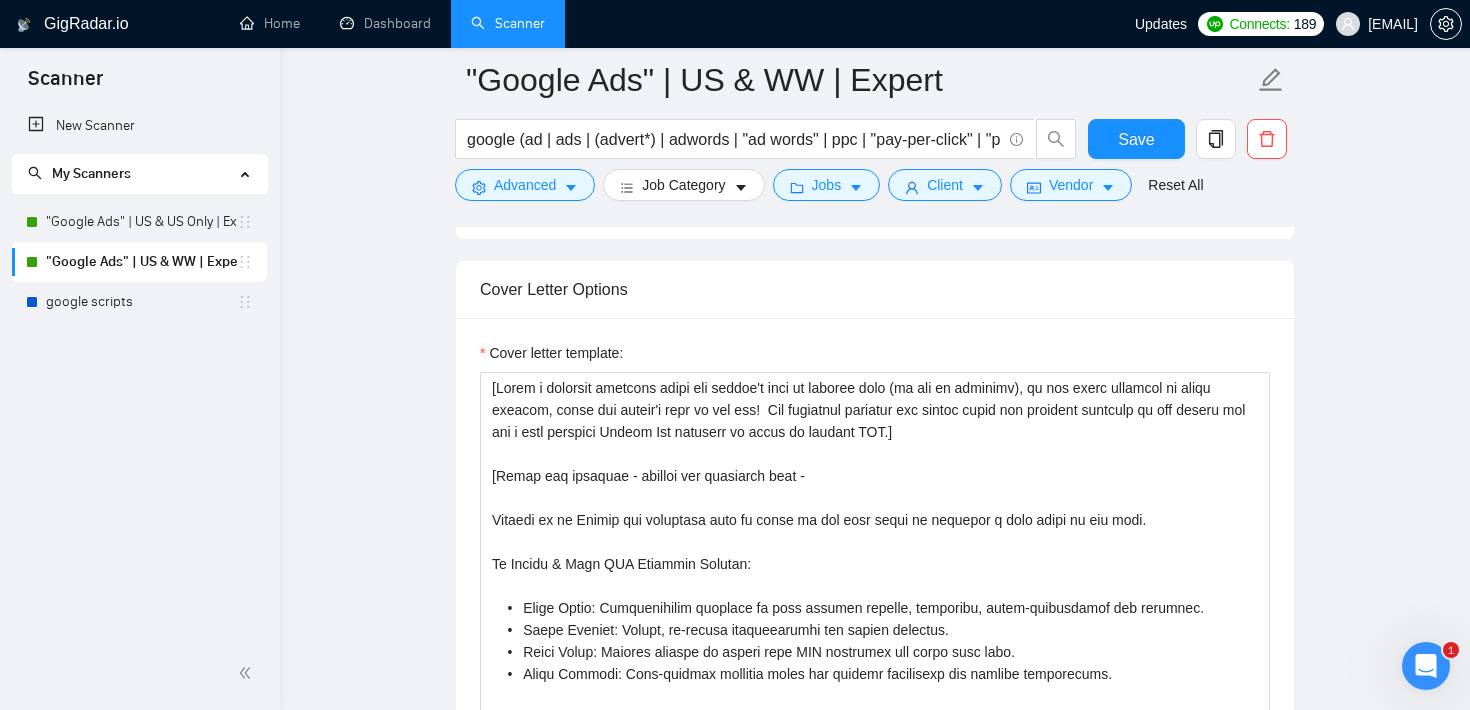 scroll, scrollTop: 2160, scrollLeft: 0, axis: vertical 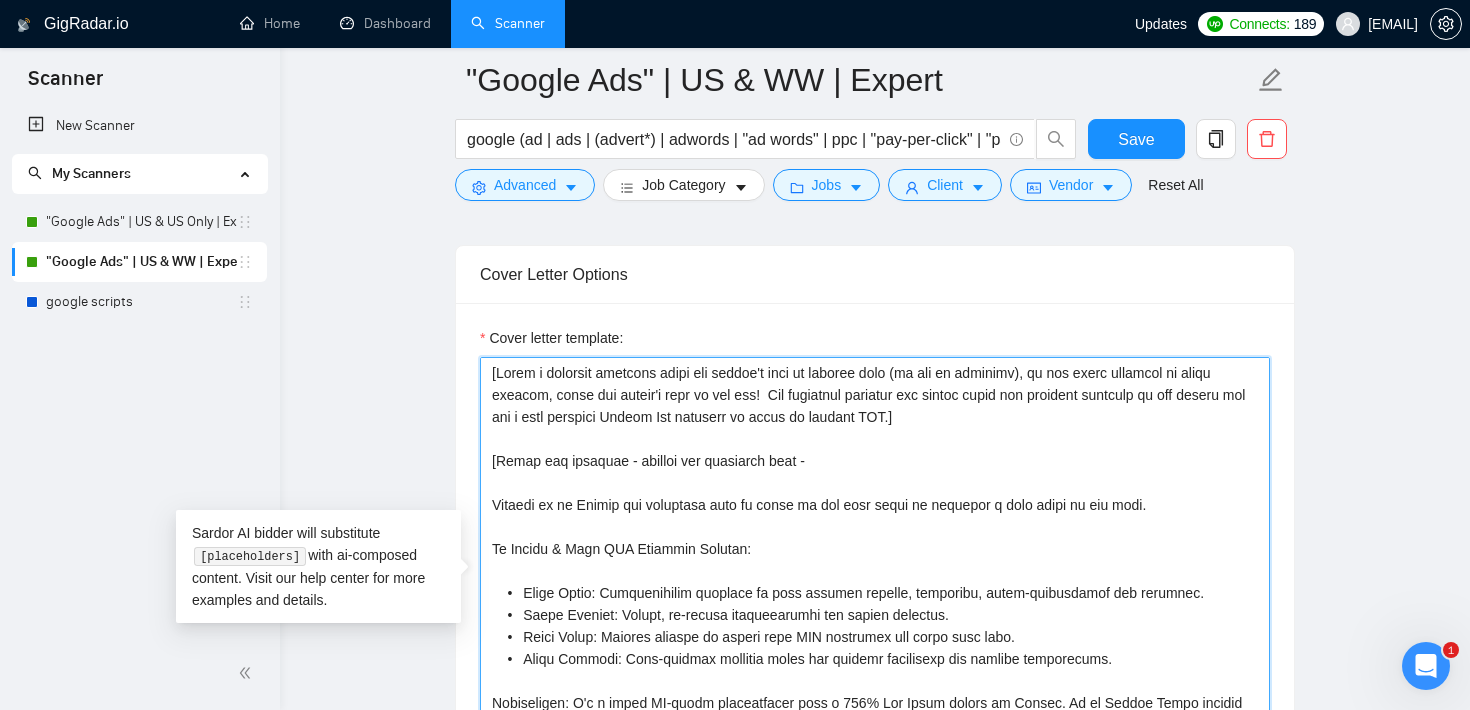 drag, startPoint x: 1021, startPoint y: 420, endPoint x: 463, endPoint y: 367, distance: 560.51135 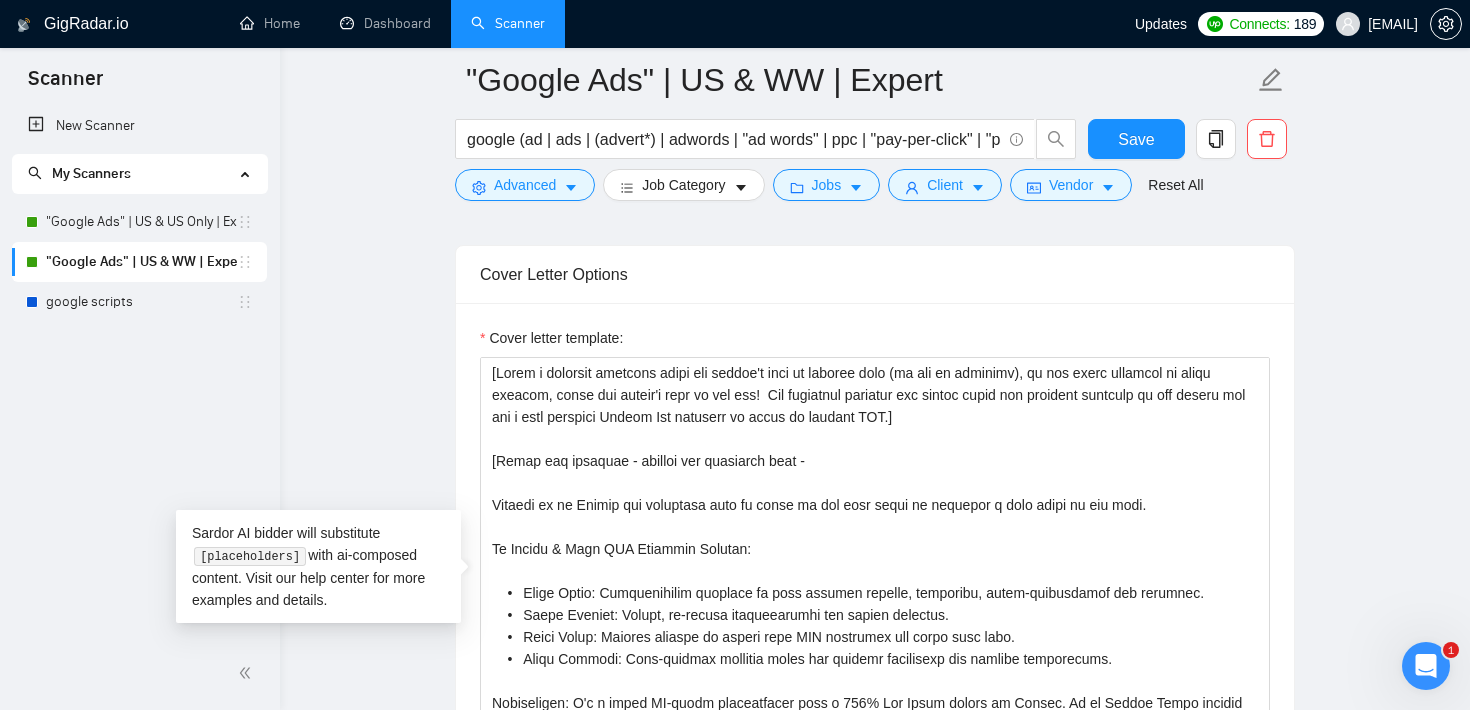 click on "Cover Letter Options" at bounding box center (875, 274) 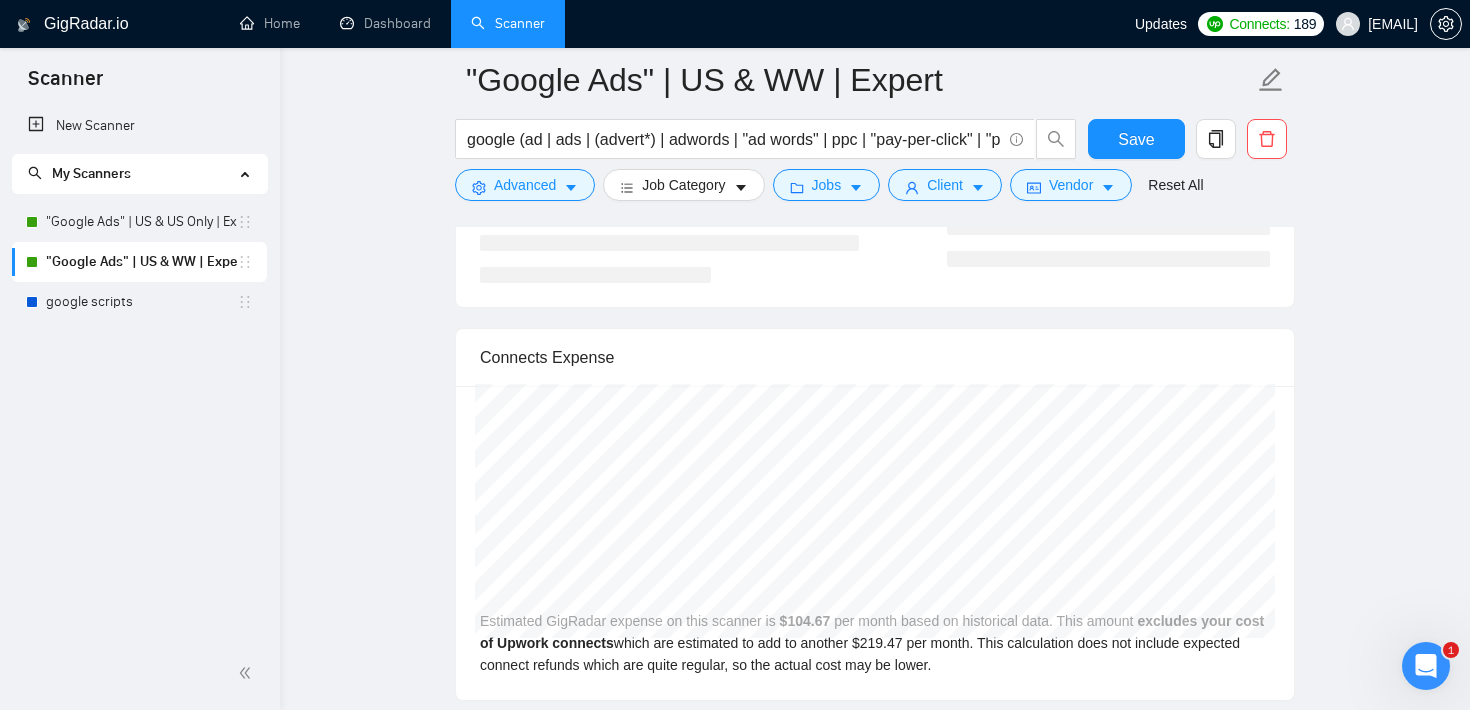 scroll, scrollTop: 4176, scrollLeft: 0, axis: vertical 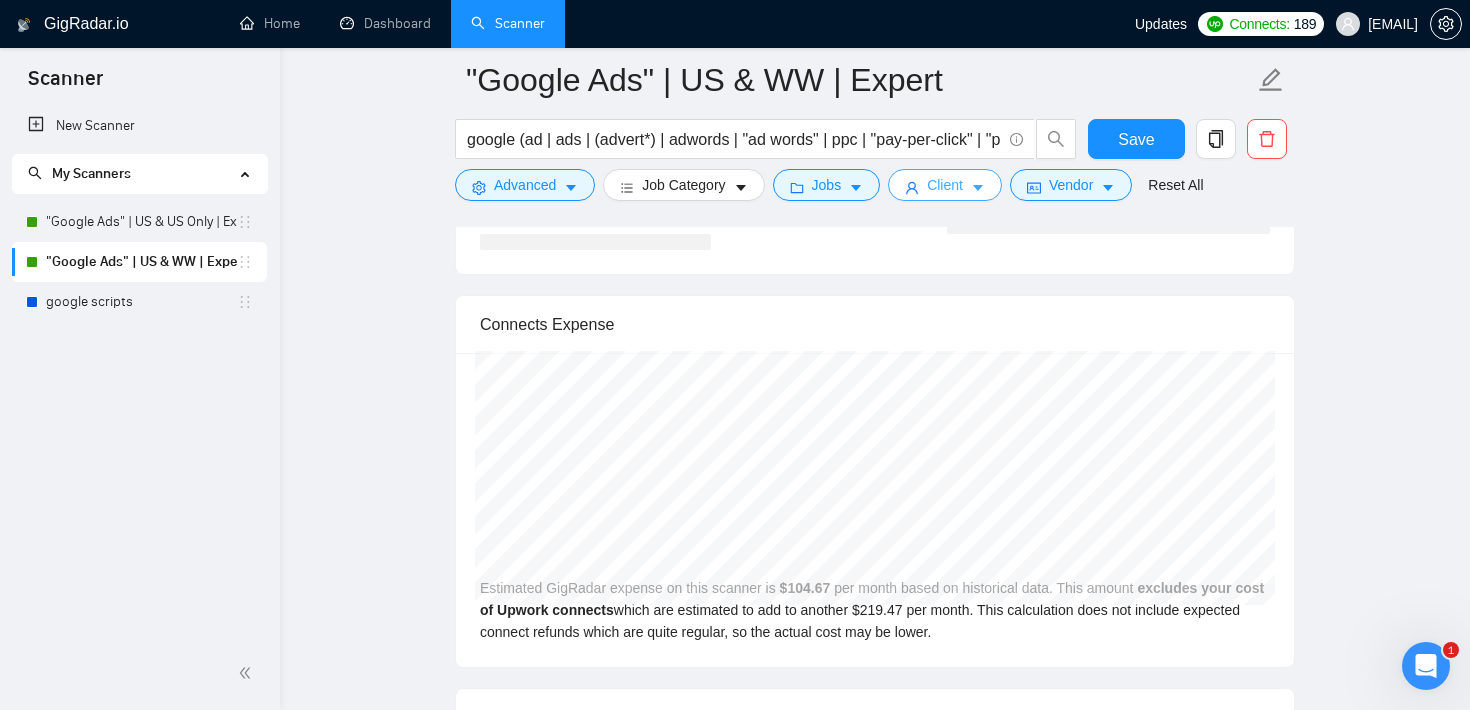 click on "Client" at bounding box center (945, 185) 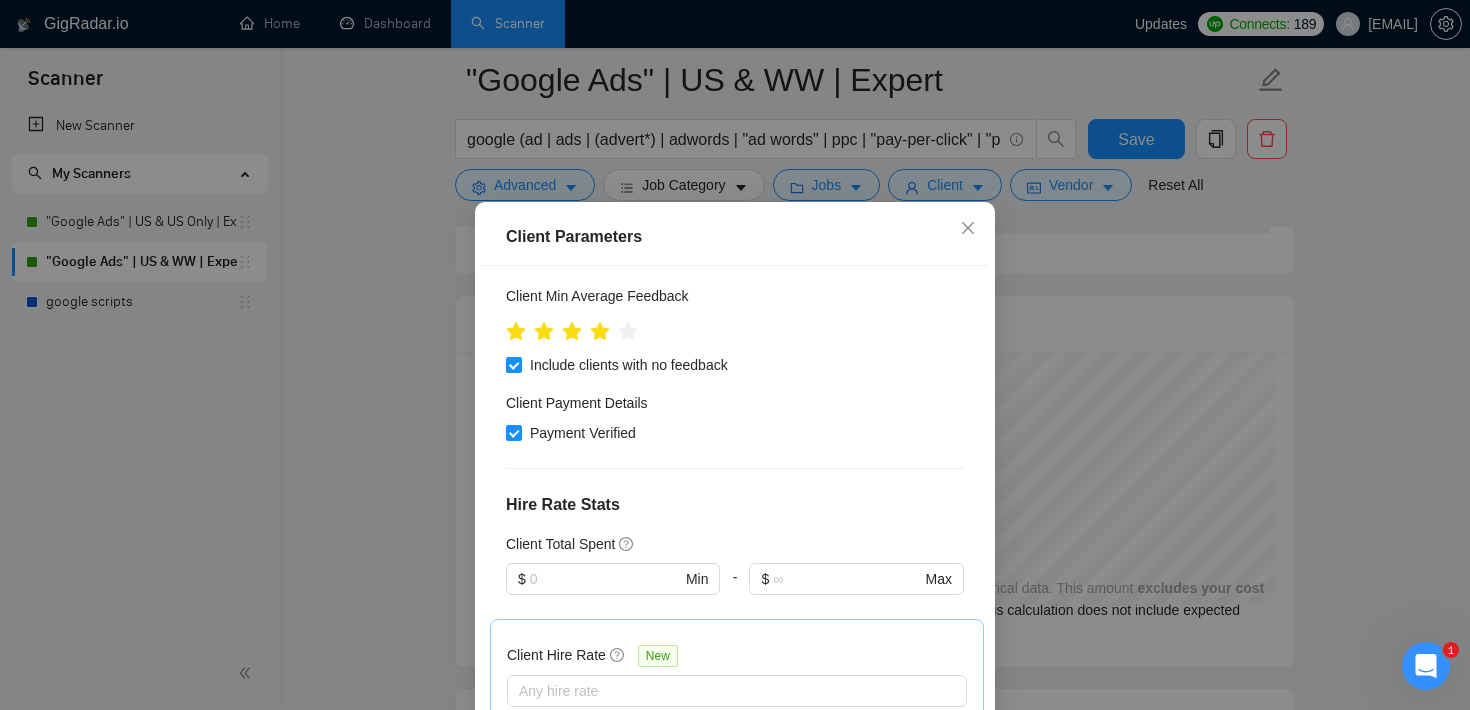 scroll, scrollTop: 247, scrollLeft: 0, axis: vertical 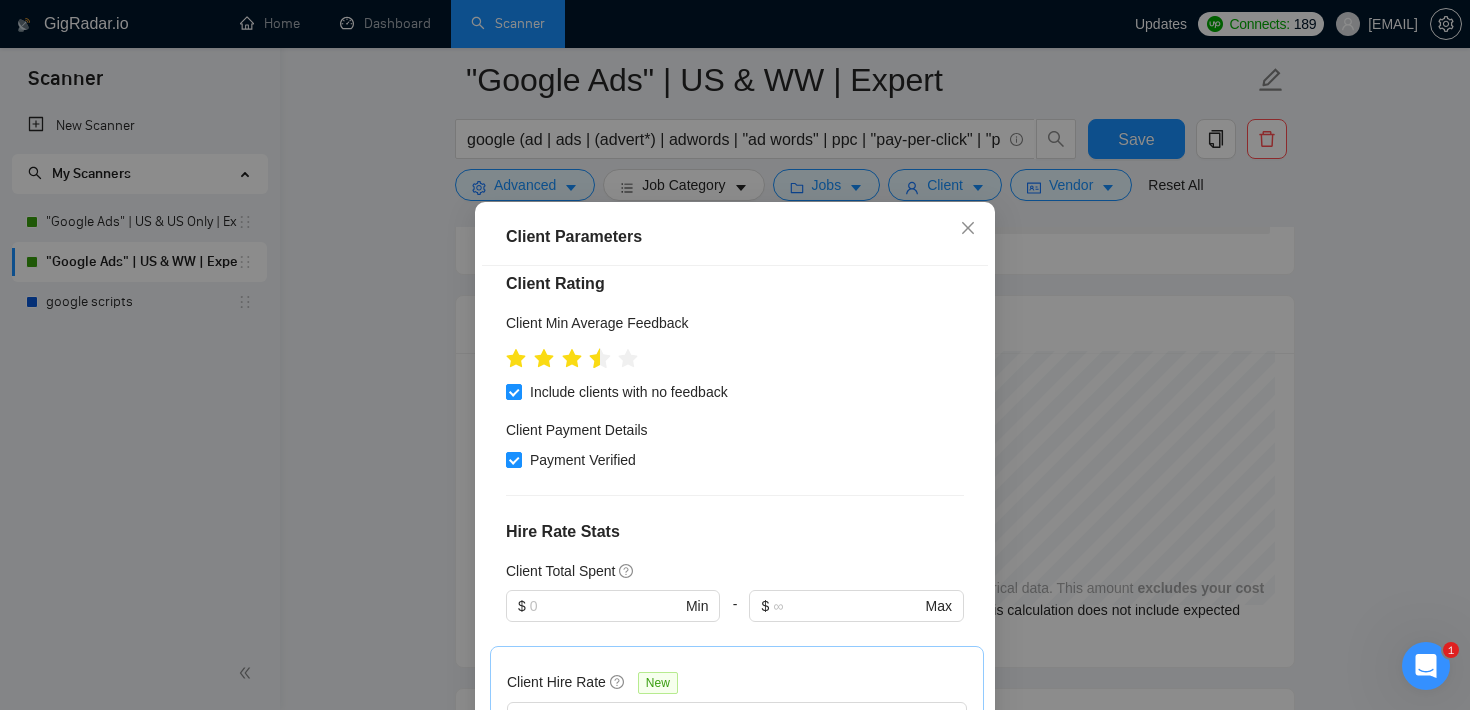 click 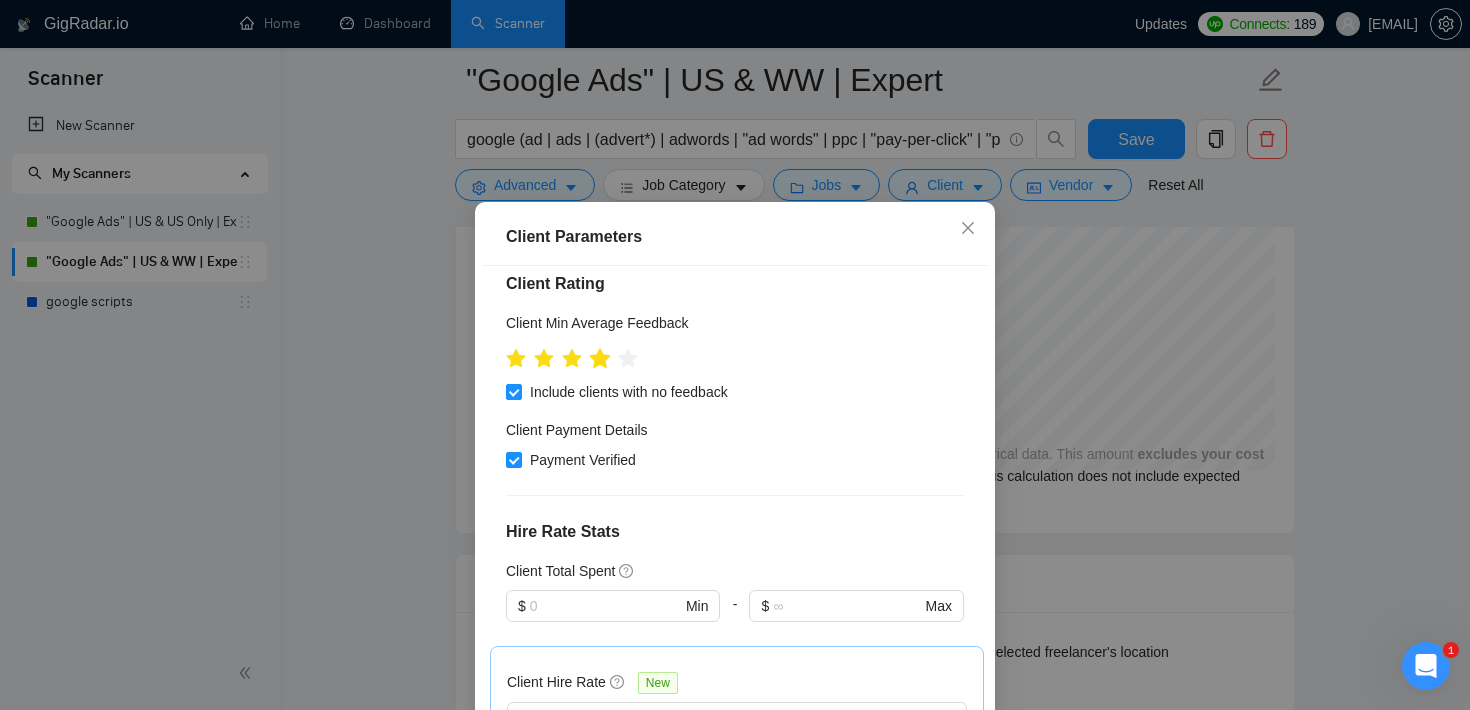 click 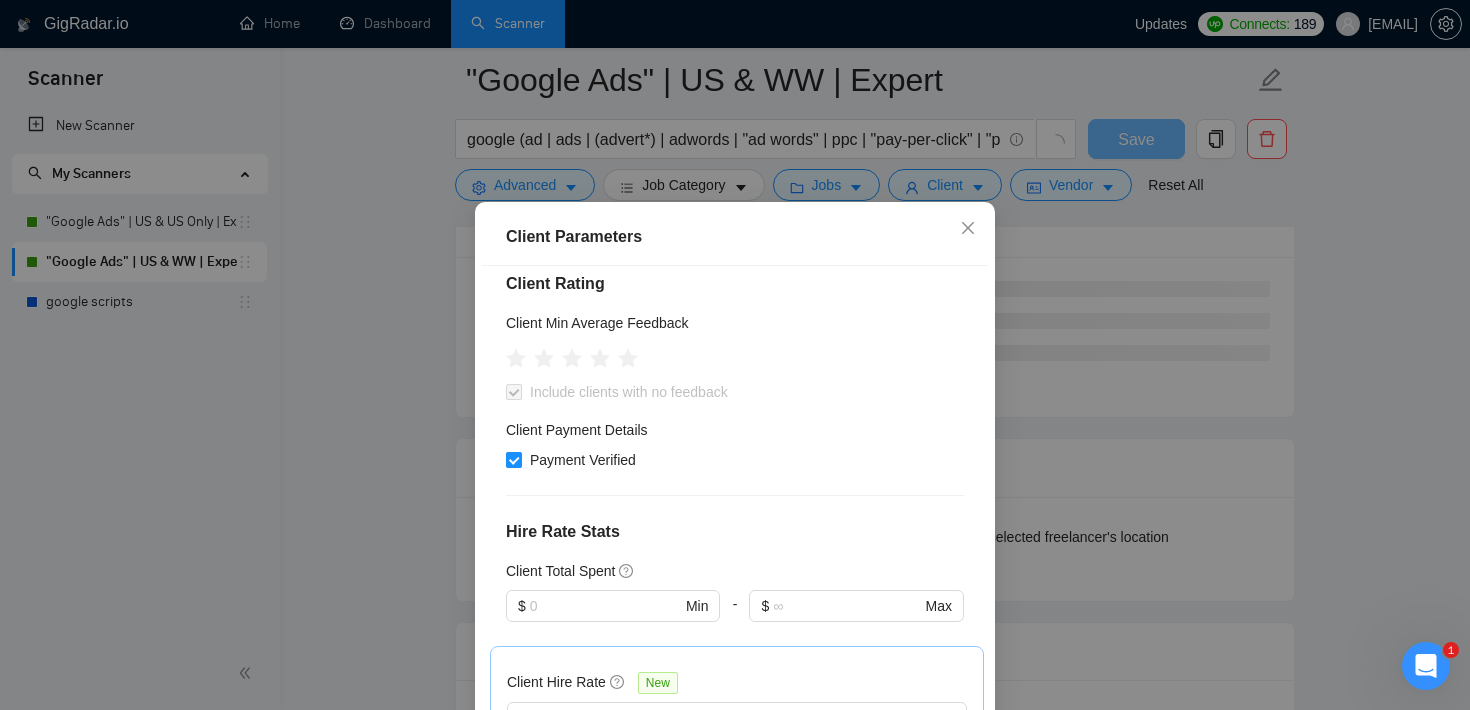 click on "Payment Verified" at bounding box center [513, 459] 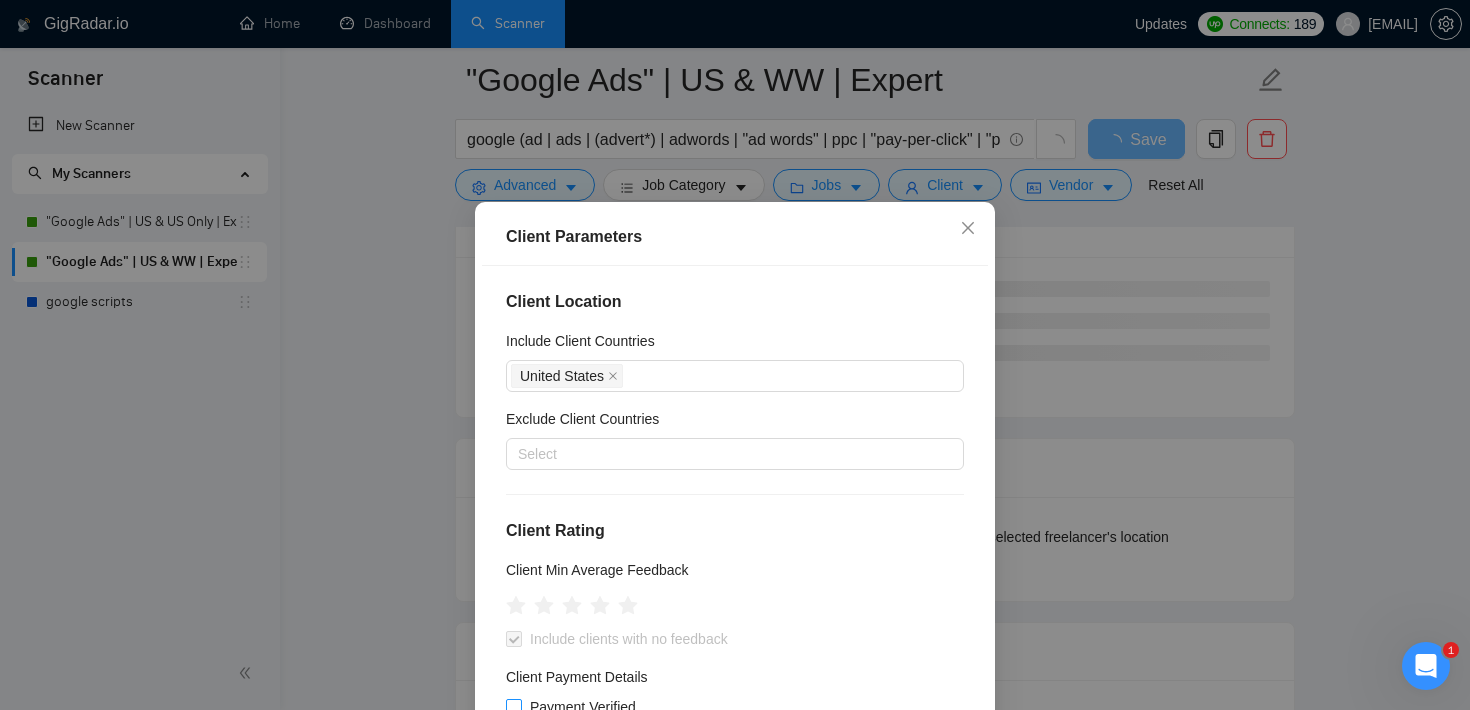 scroll, scrollTop: 749, scrollLeft: 0, axis: vertical 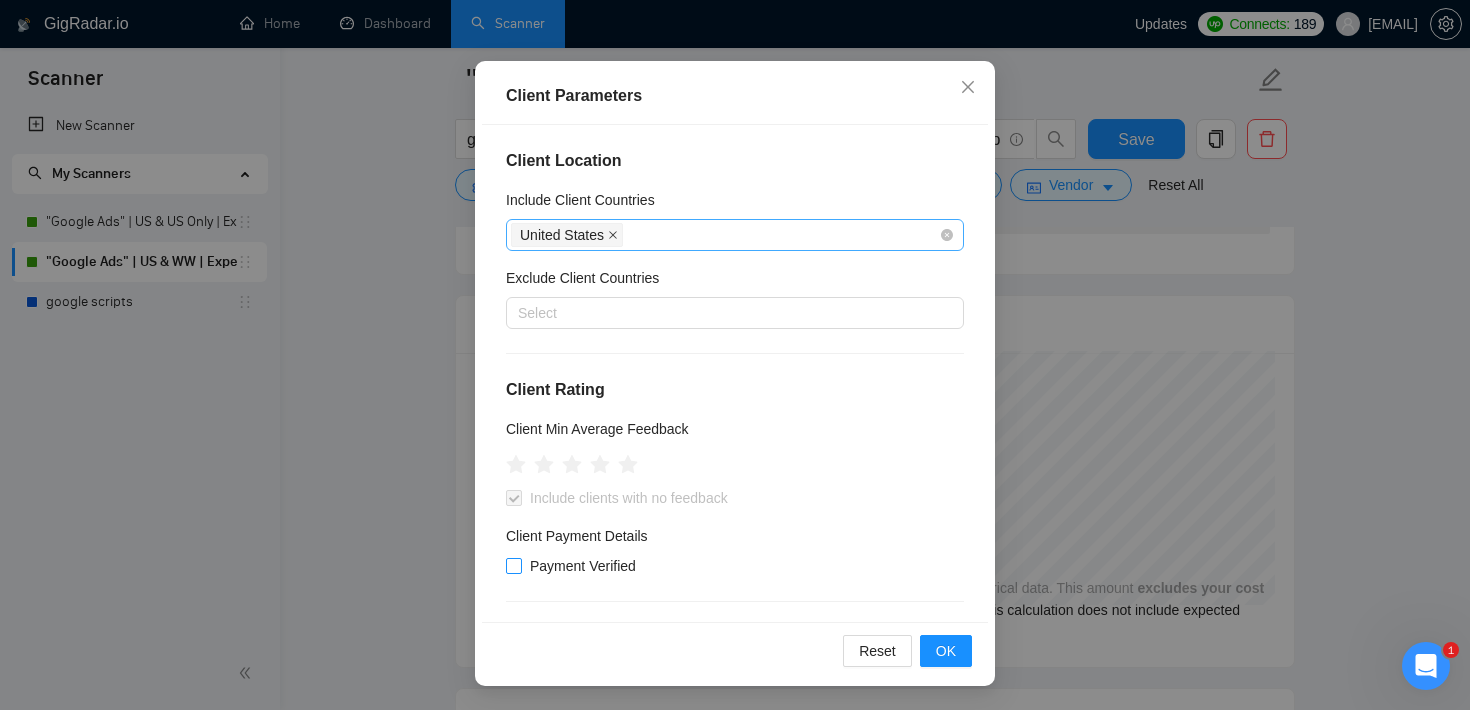 click 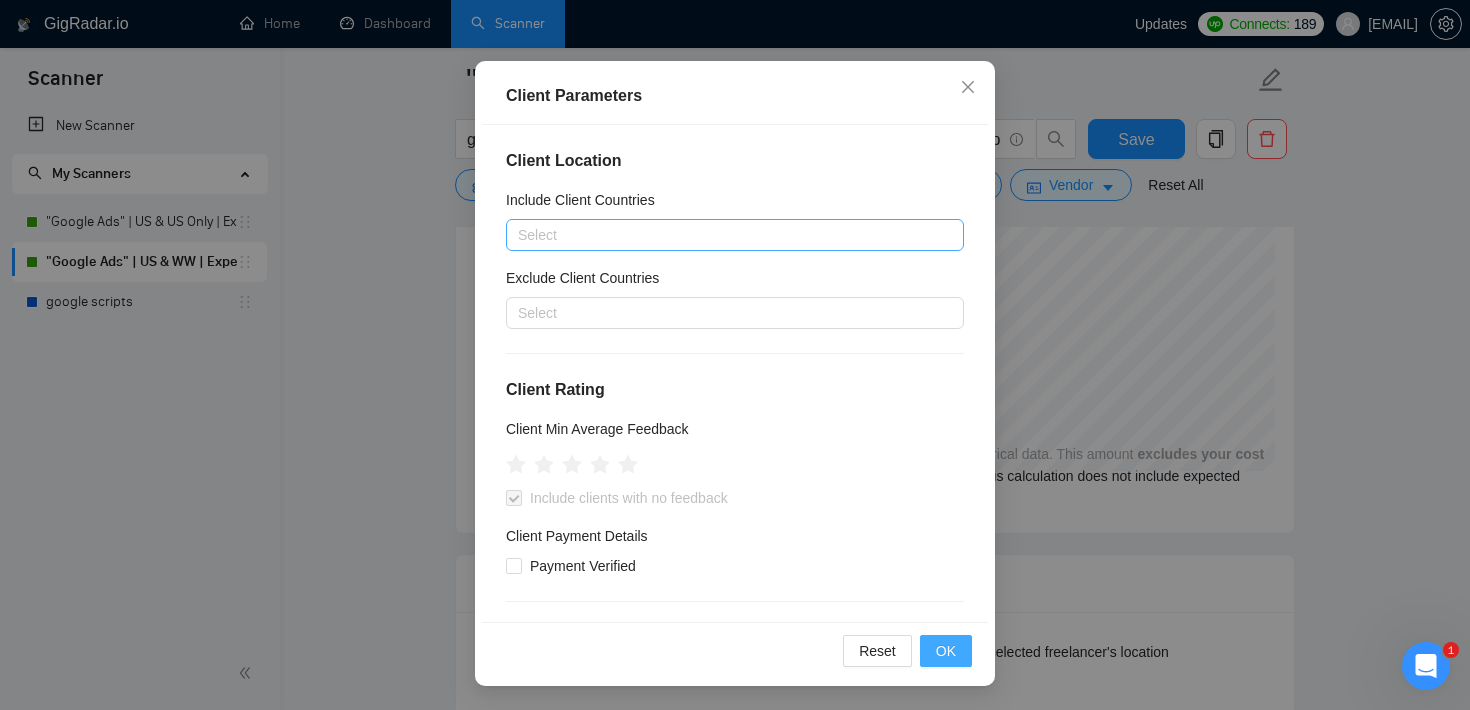 click on "OK" at bounding box center (946, 651) 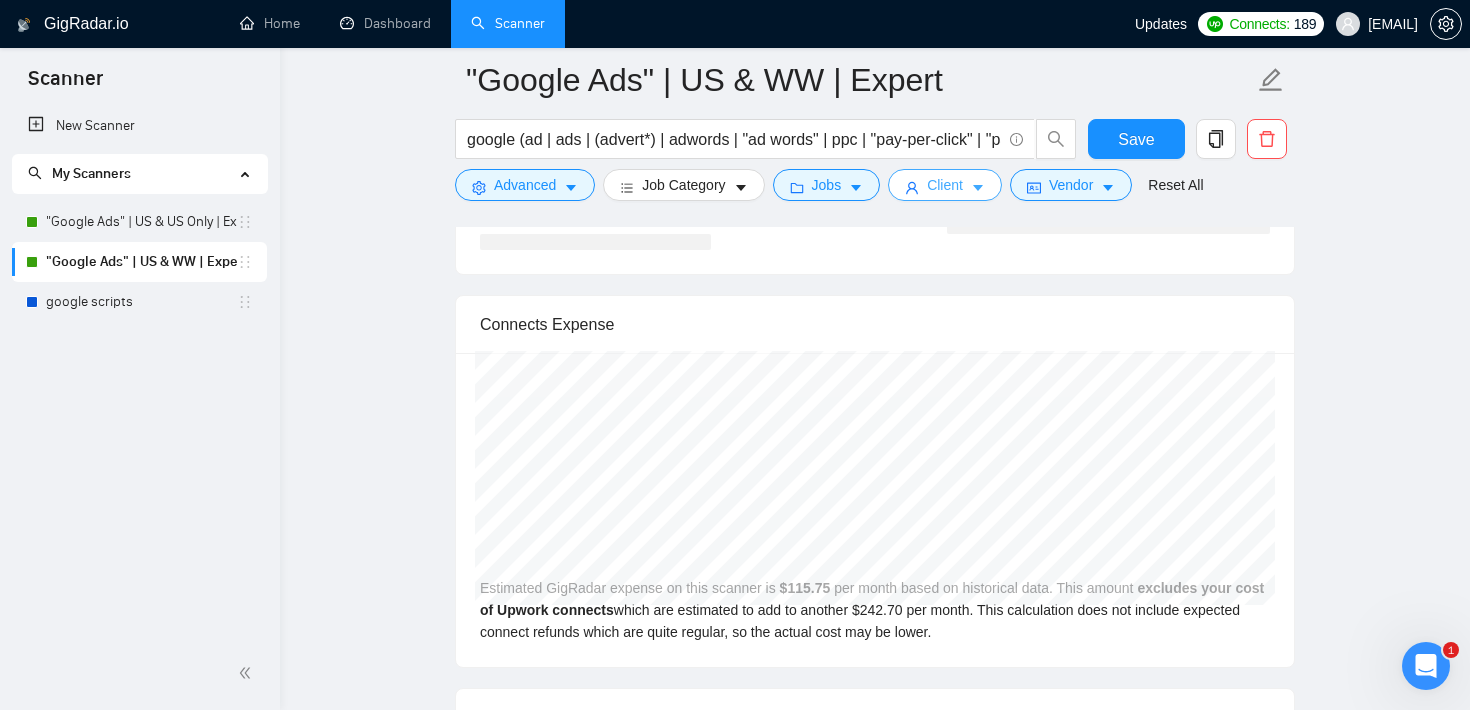 scroll, scrollTop: 0, scrollLeft: 0, axis: both 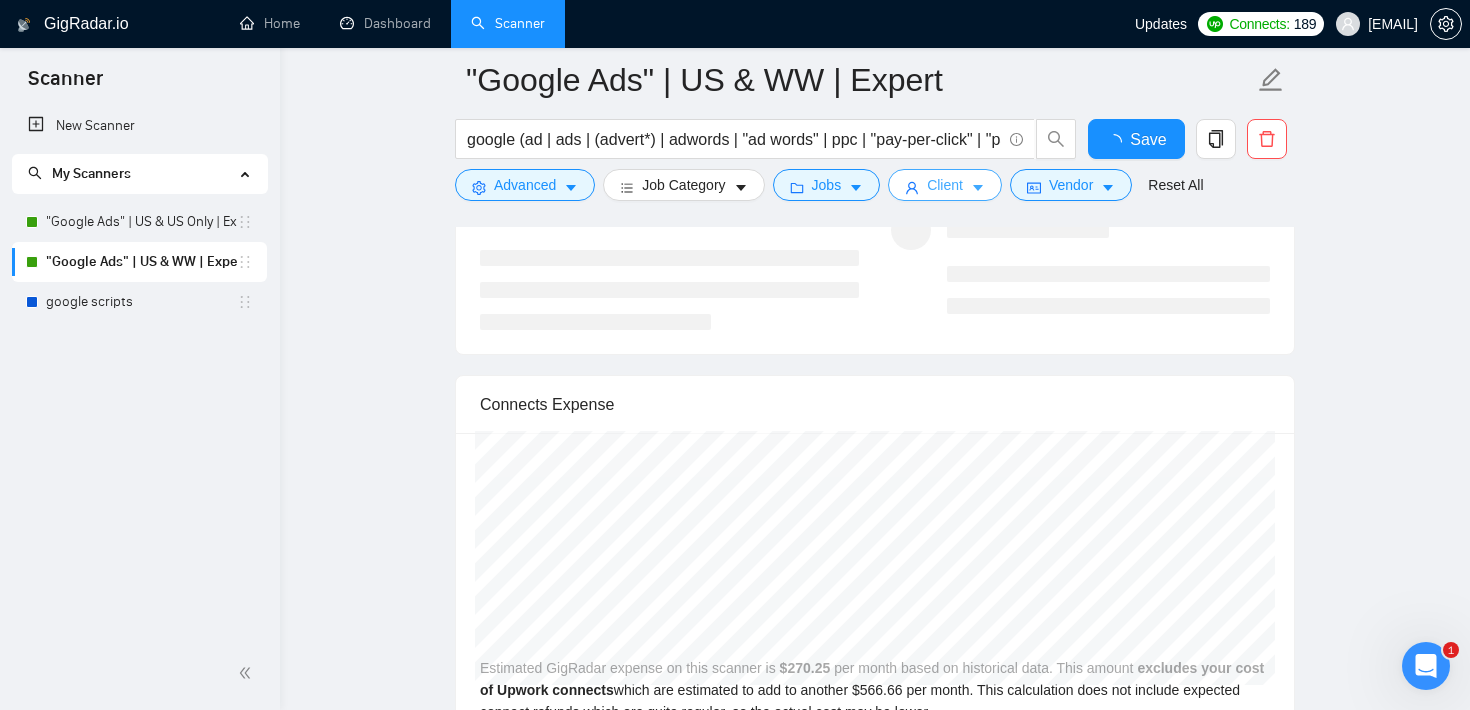 type 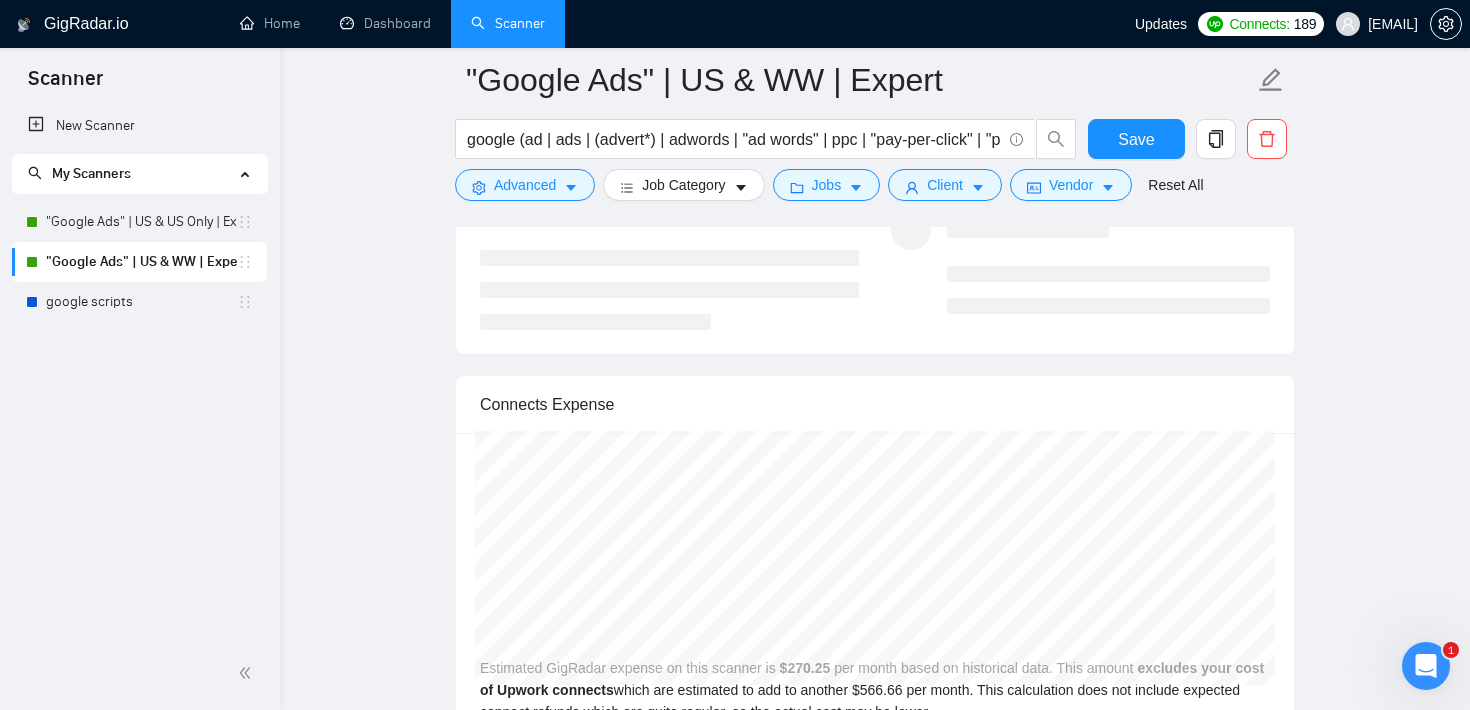 click on ""Google Ads" | US & WW | Expert google (ad | ads | (advert*) | adwords | "ad words" | ppc | "pay-per-click" | "pay per click") Save Advanced   Job Category   Jobs   Client   Vendor   Reset All Preview Results Insights NEW Alerts Auto Bidder Auto Bidding Enabled Auto Bidding Enabled: ON Auto Bidder Schedule Auto Bidding Type: Automated (recommended) Semi-automated Auto Bidding Schedule: 24/7 Custom Custom Auto Bidder Schedule Repeat every week on Monday Tuesday Wednesday Thursday Friday Saturday Sunday Active Hours ( America/Los_Angeles ): From: To: ( 24  hours) America/Los_Angeles Auto Bidding Type Select your bidding algorithm: Choose the algorithm for you bidding. The price per proposal does not include your connects expenditure. Template Bidder Works great for narrow segments and short cover letters that don't change. 0.50  credits / proposal Sardor AI 🤖 Personalise your cover letter with ai [placeholders] 1.00  credits / proposal Experimental Laziza AI  👑   NEW   Learn more 2.00  credits / proposal" at bounding box center [875, -896] 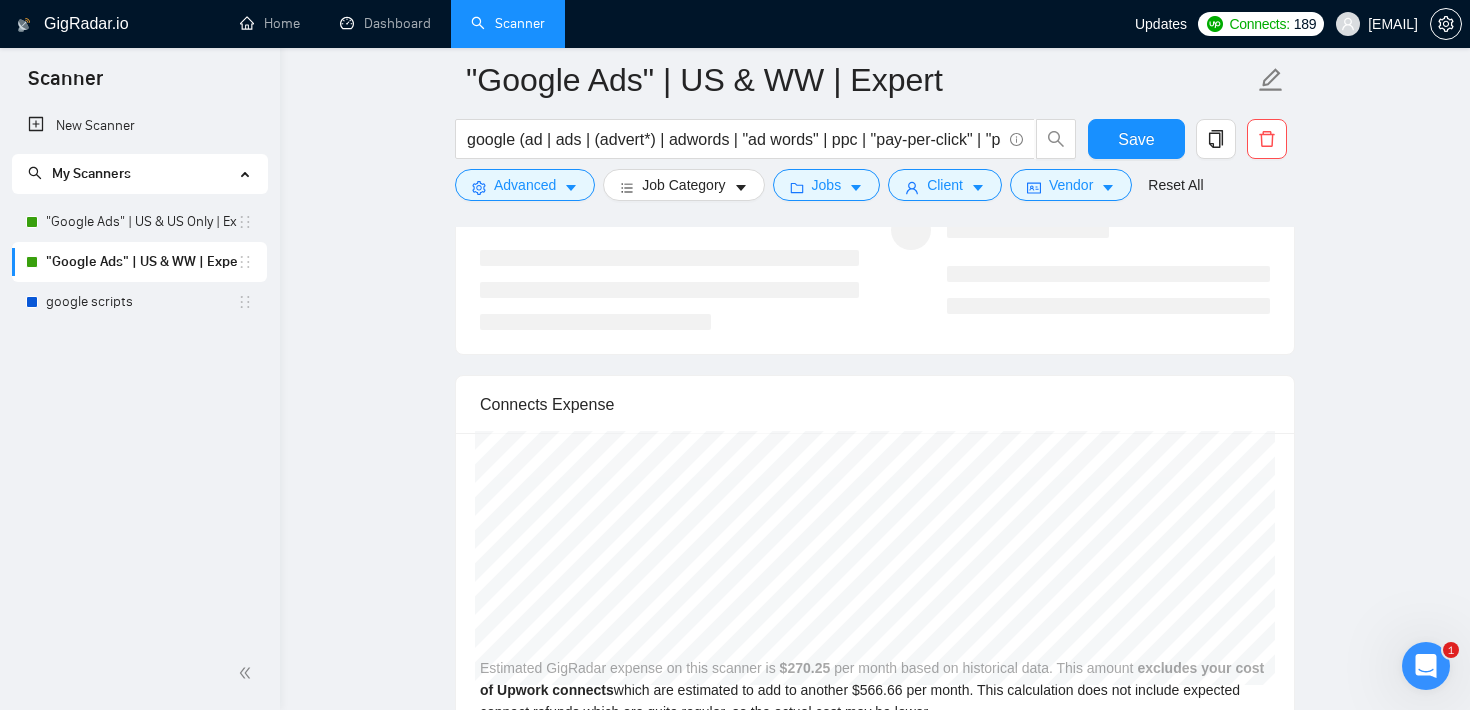 click at bounding box center (1426, 666) 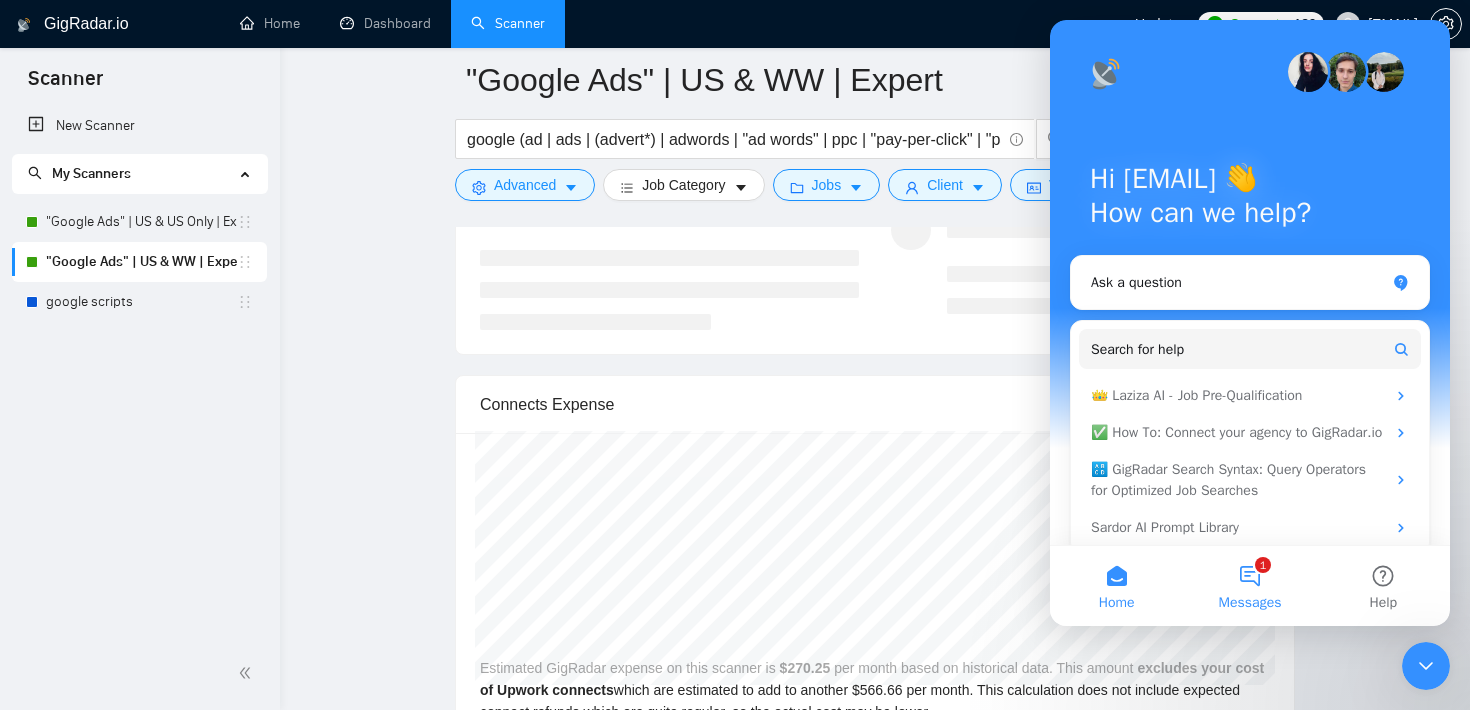 click on "1 Messages" at bounding box center (1249, 586) 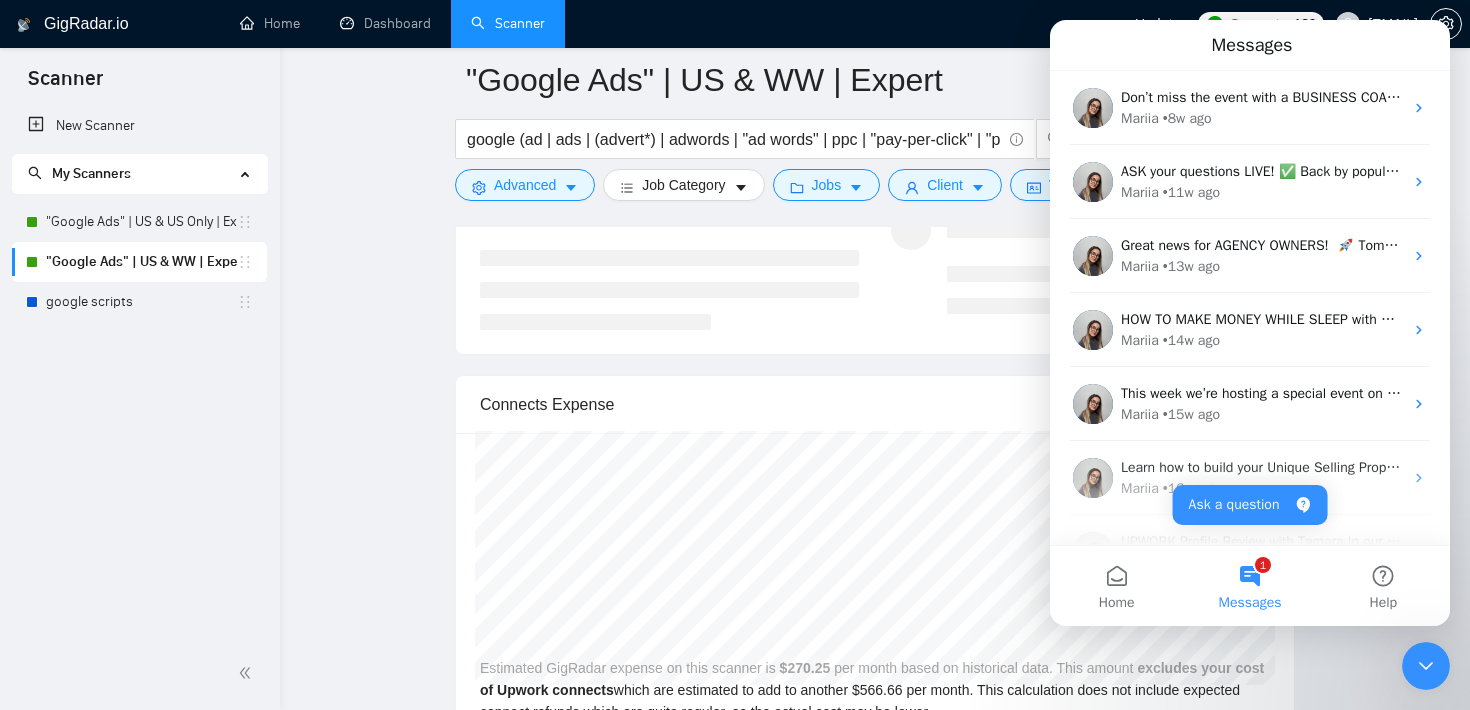 click 